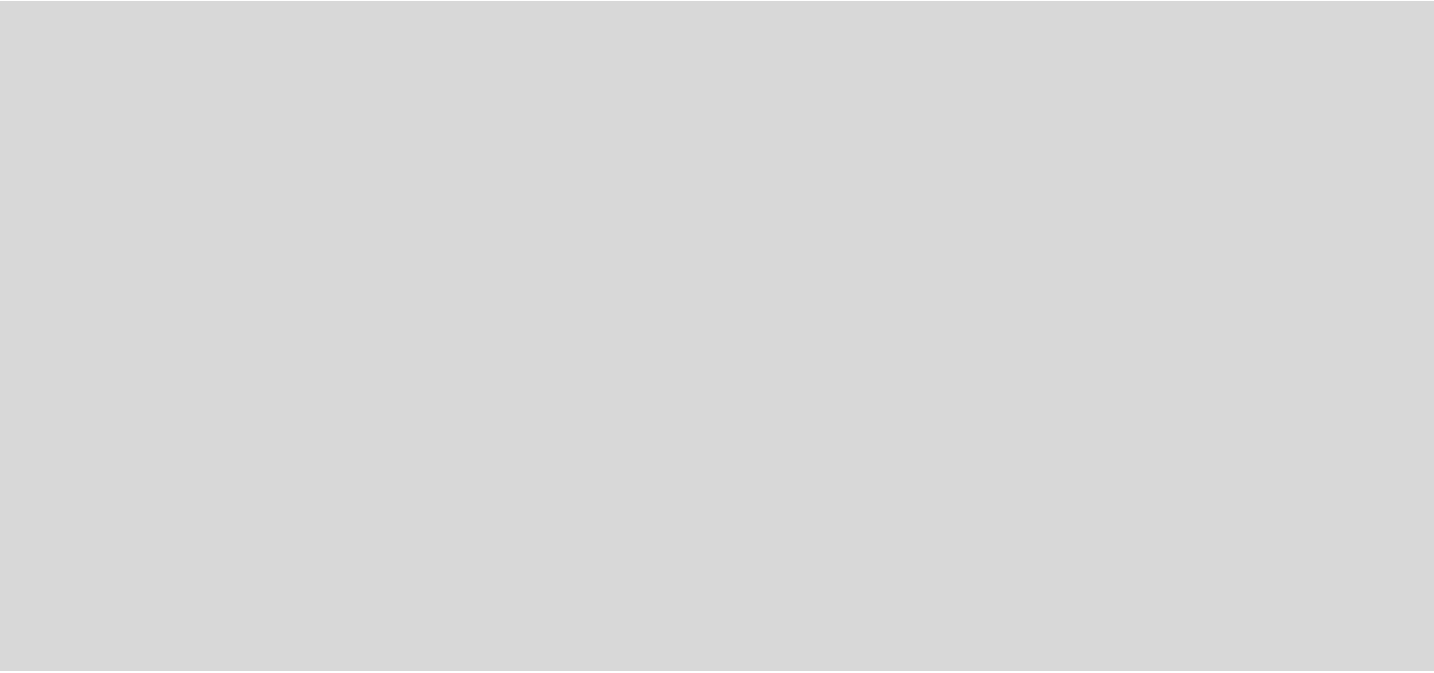 scroll, scrollTop: 0, scrollLeft: 0, axis: both 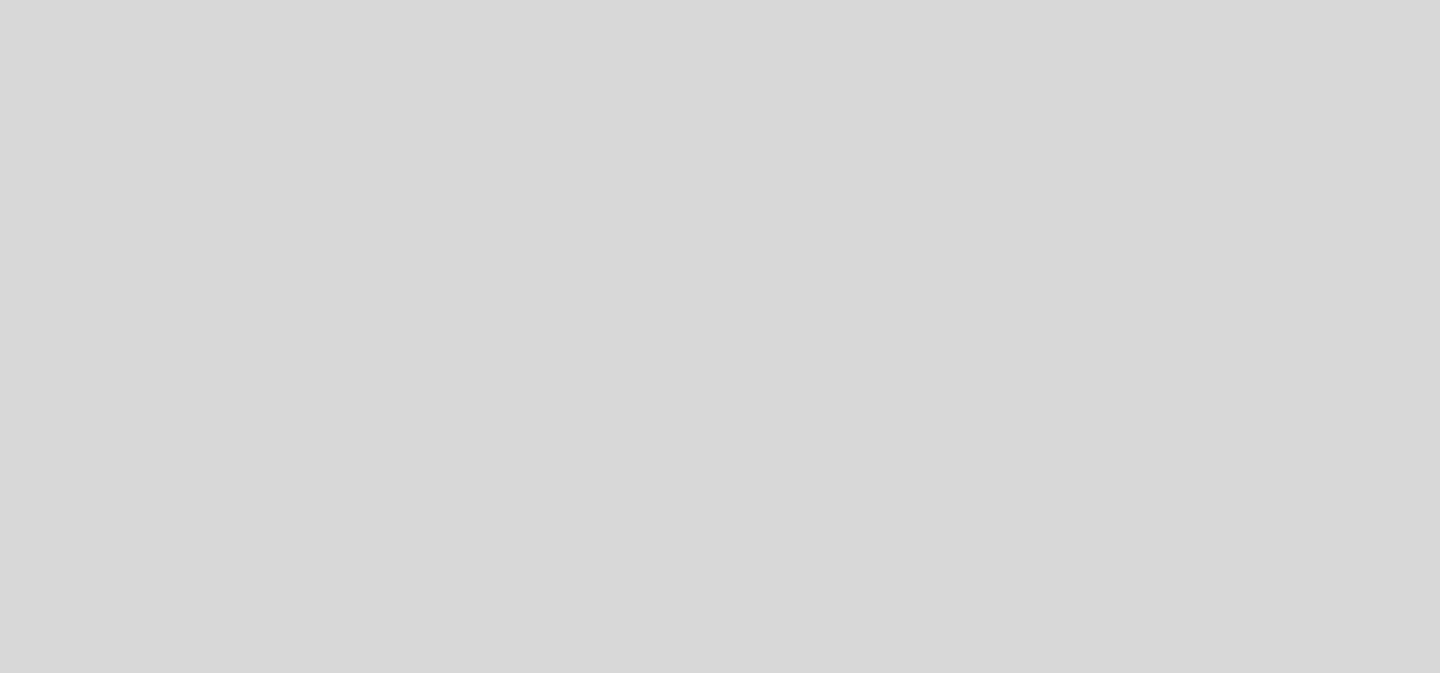 select on "es" 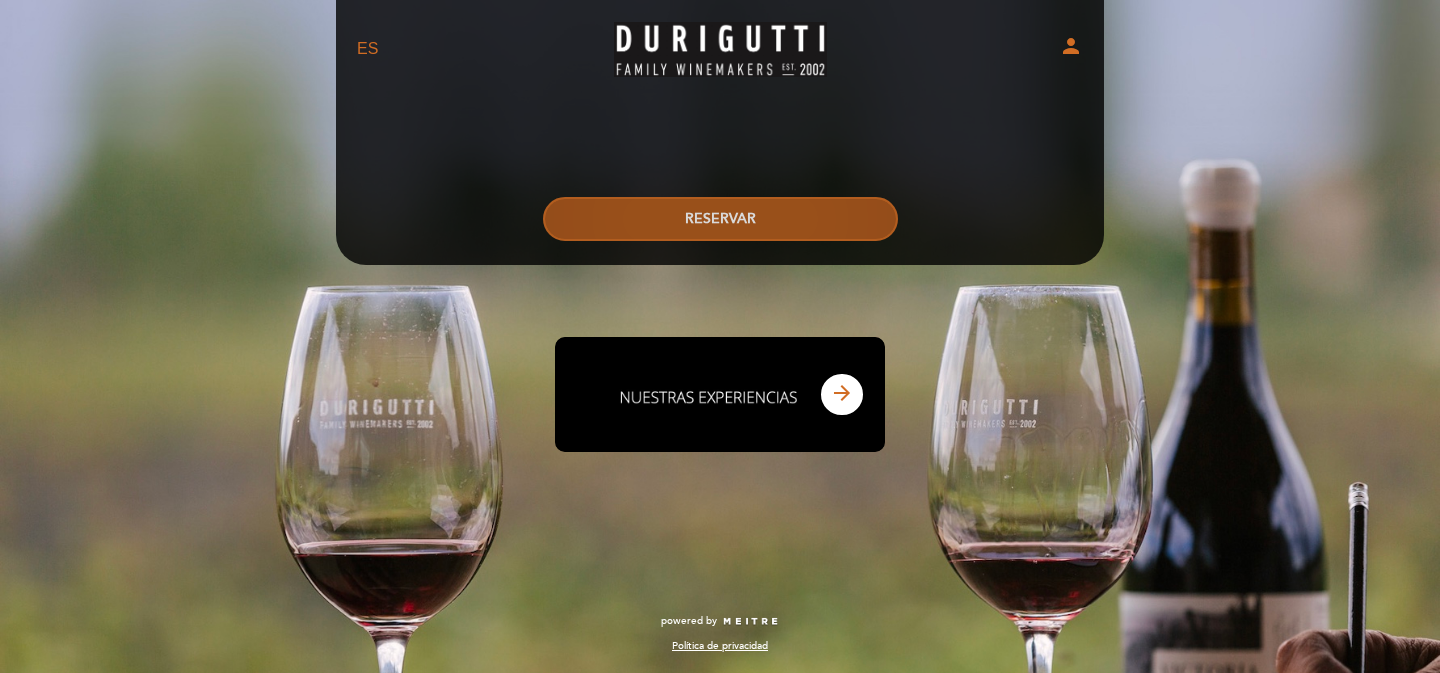 click on "RESERVAR" at bounding box center [720, 219] 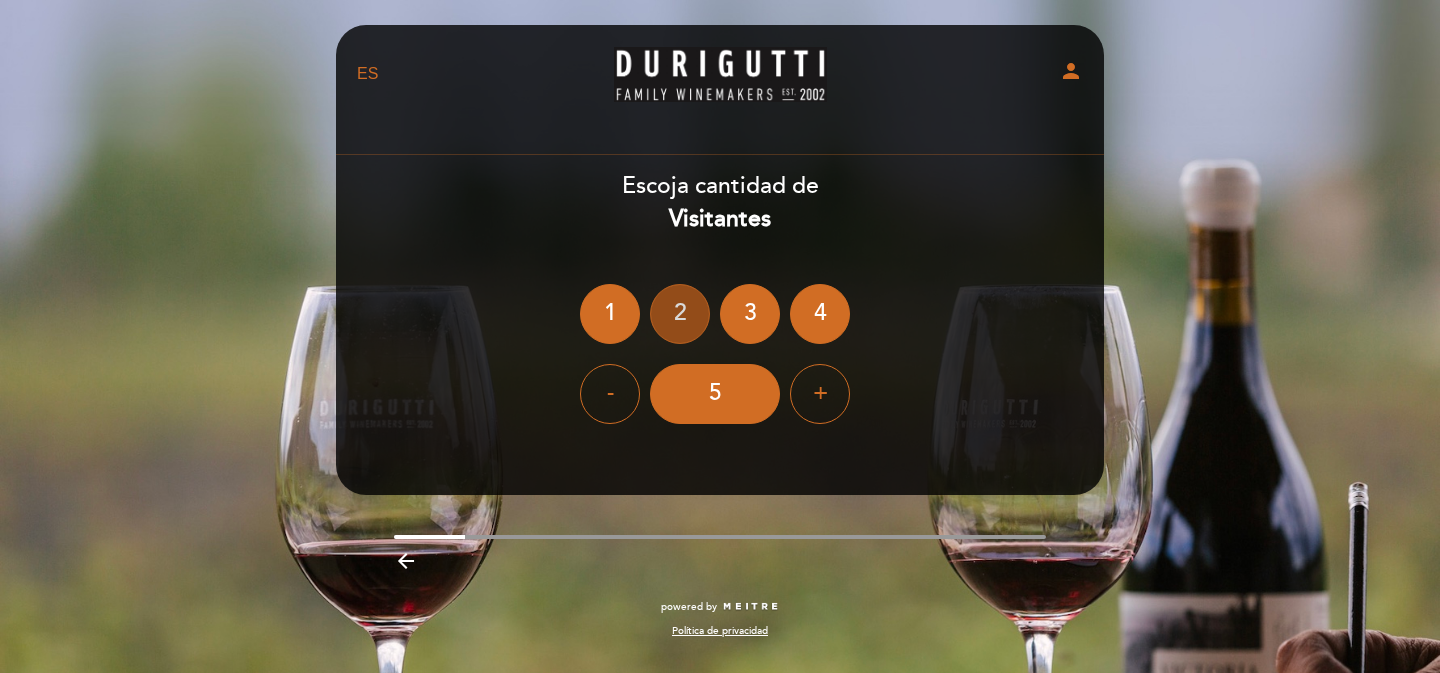 click on "2" at bounding box center (680, 314) 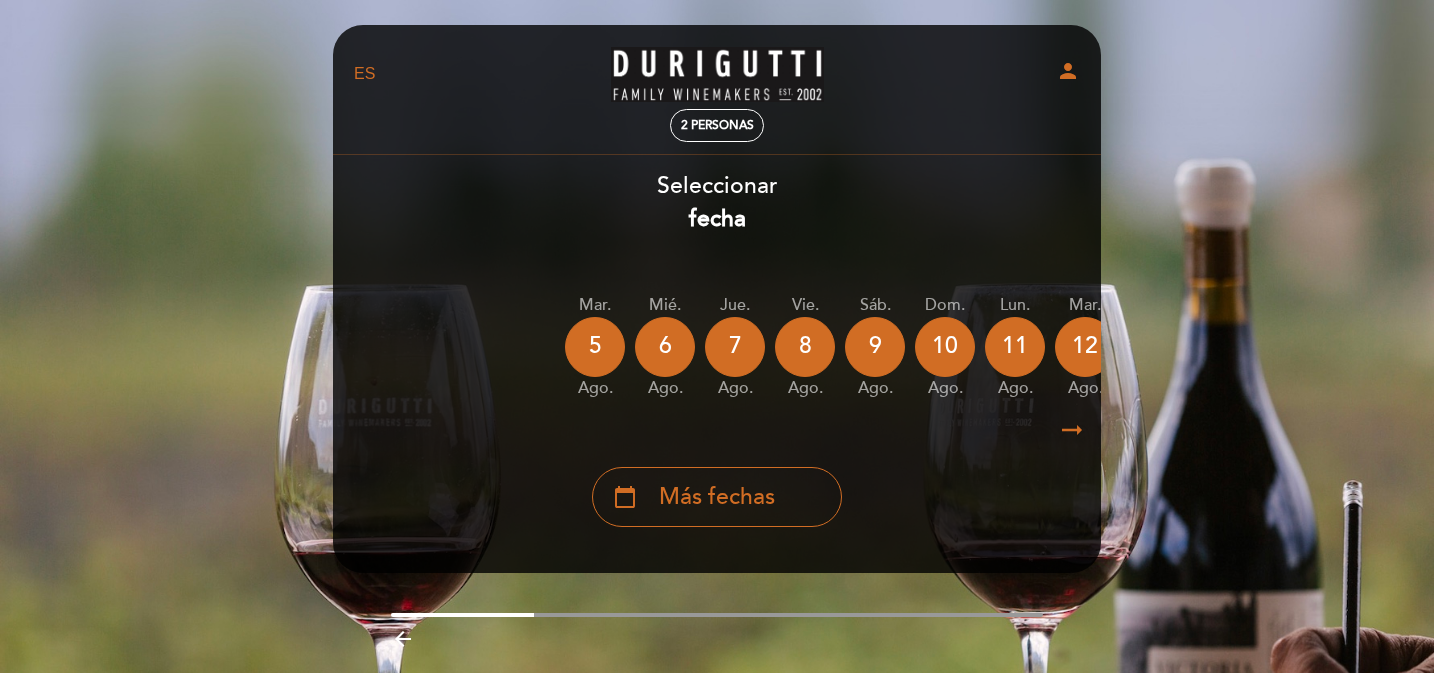 click on "arrow_right_alt" at bounding box center [1072, 430] 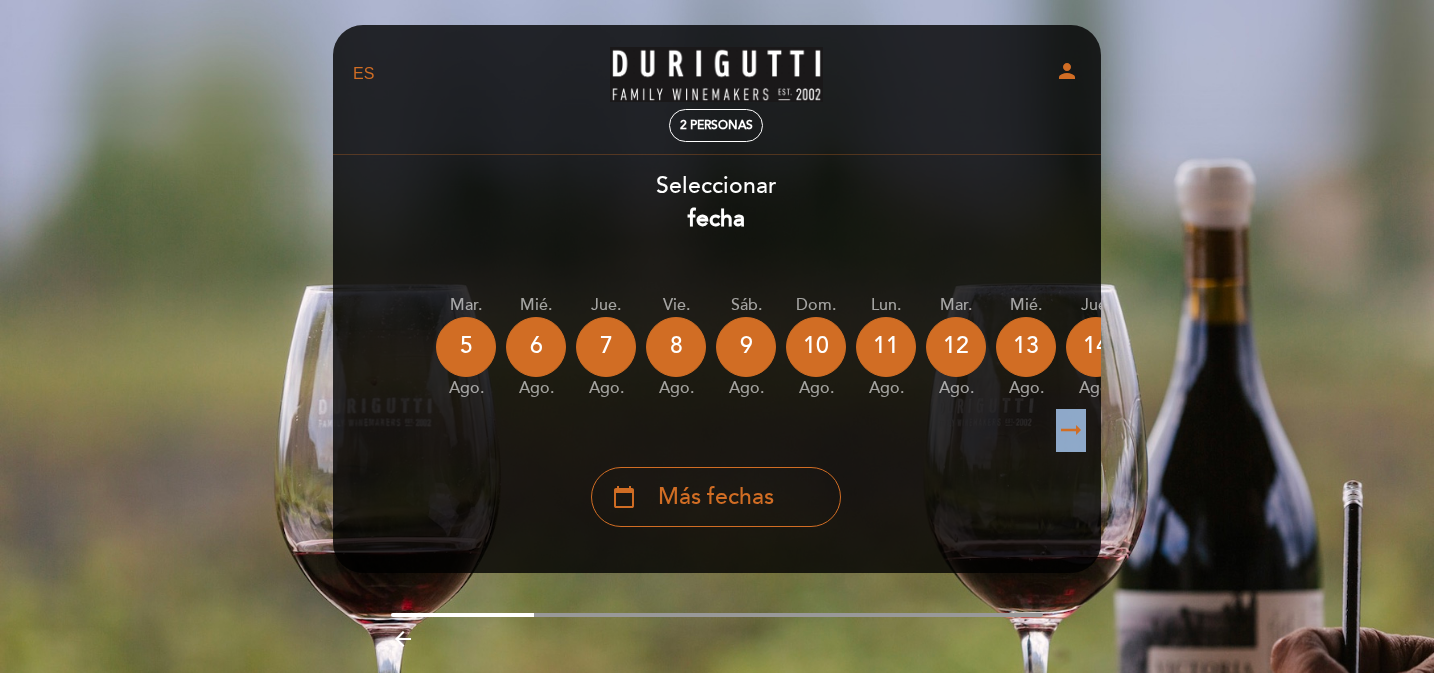 click on "arrow_right_alt" at bounding box center [1071, 430] 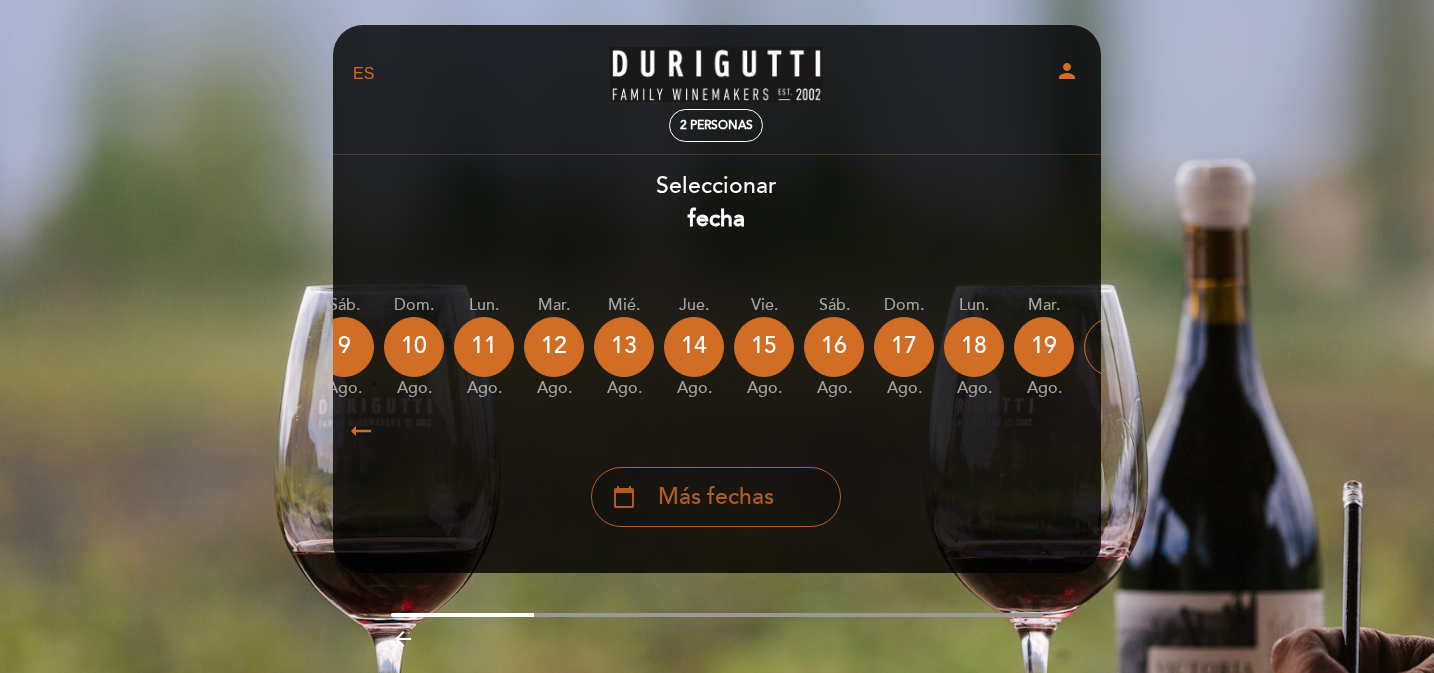 scroll, scrollTop: 0, scrollLeft: 583, axis: horizontal 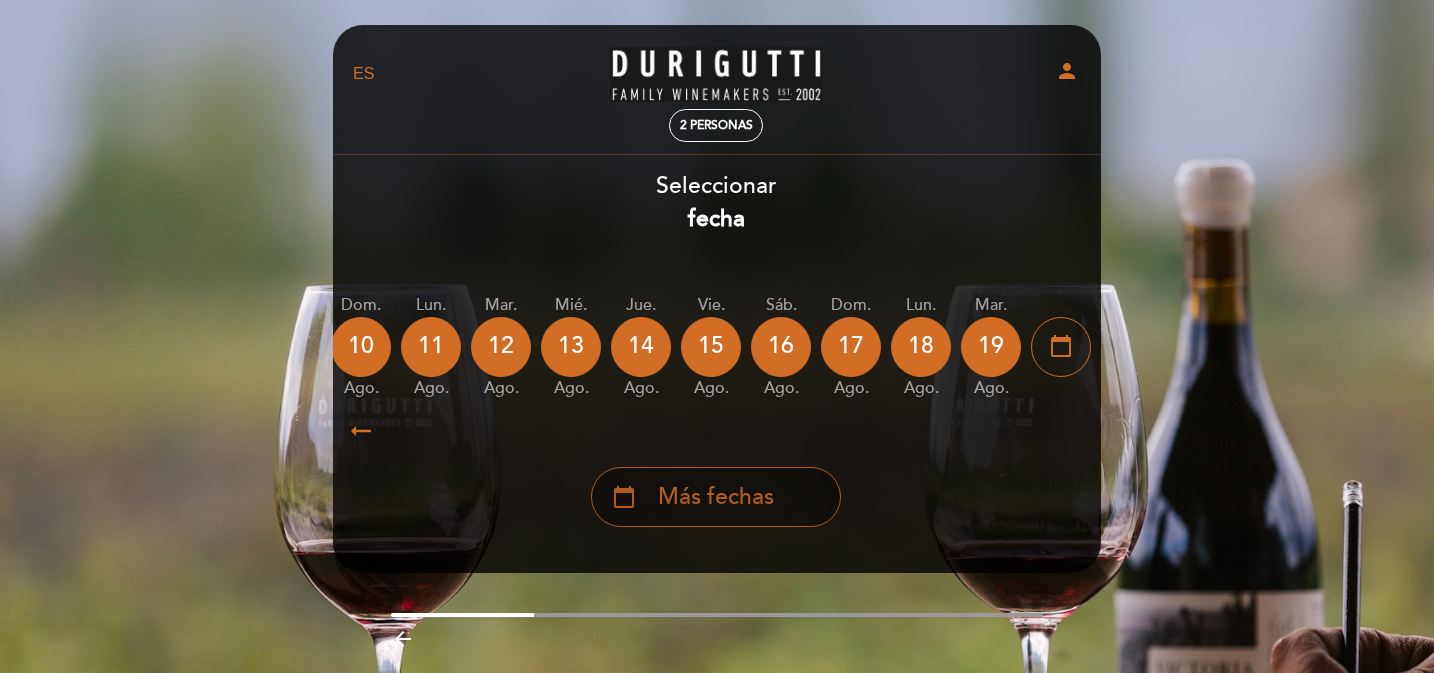click on "Más fechas" at bounding box center [716, 497] 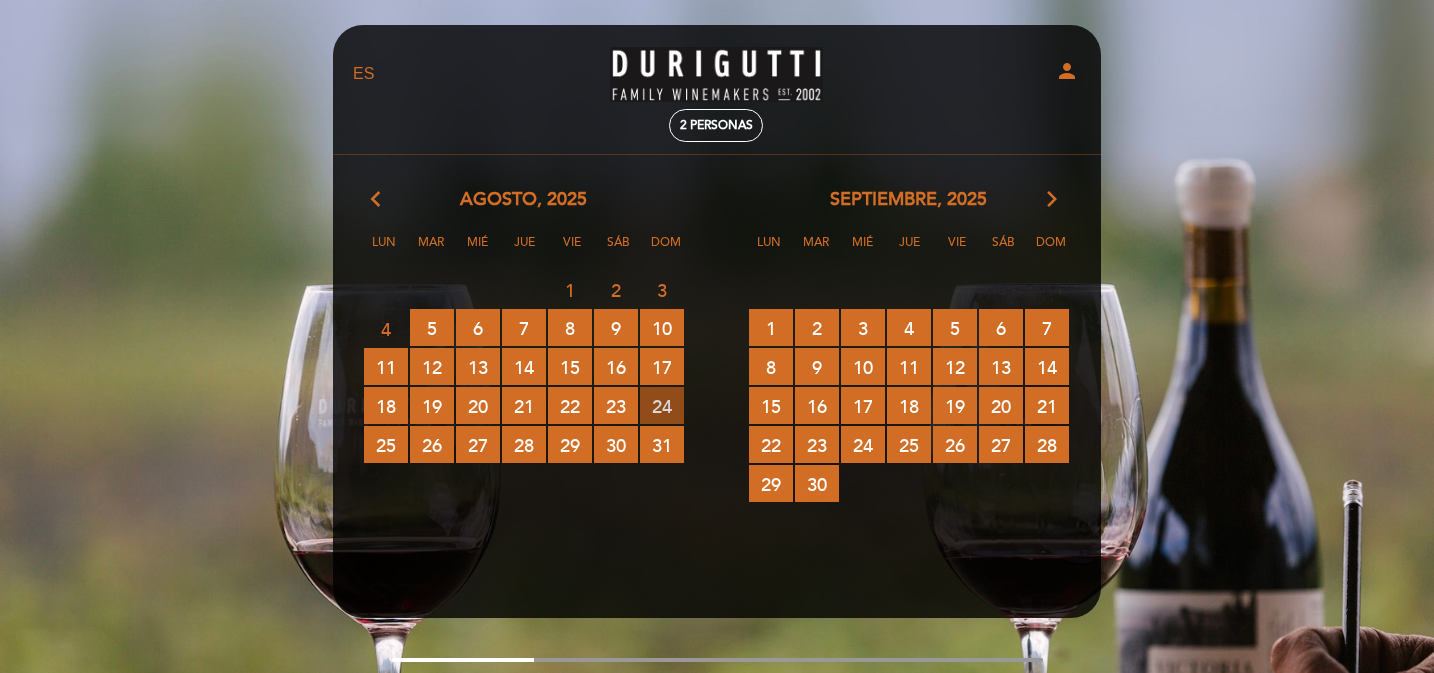 click on "24
RESERVAS DISPONIBLES" at bounding box center (662, 405) 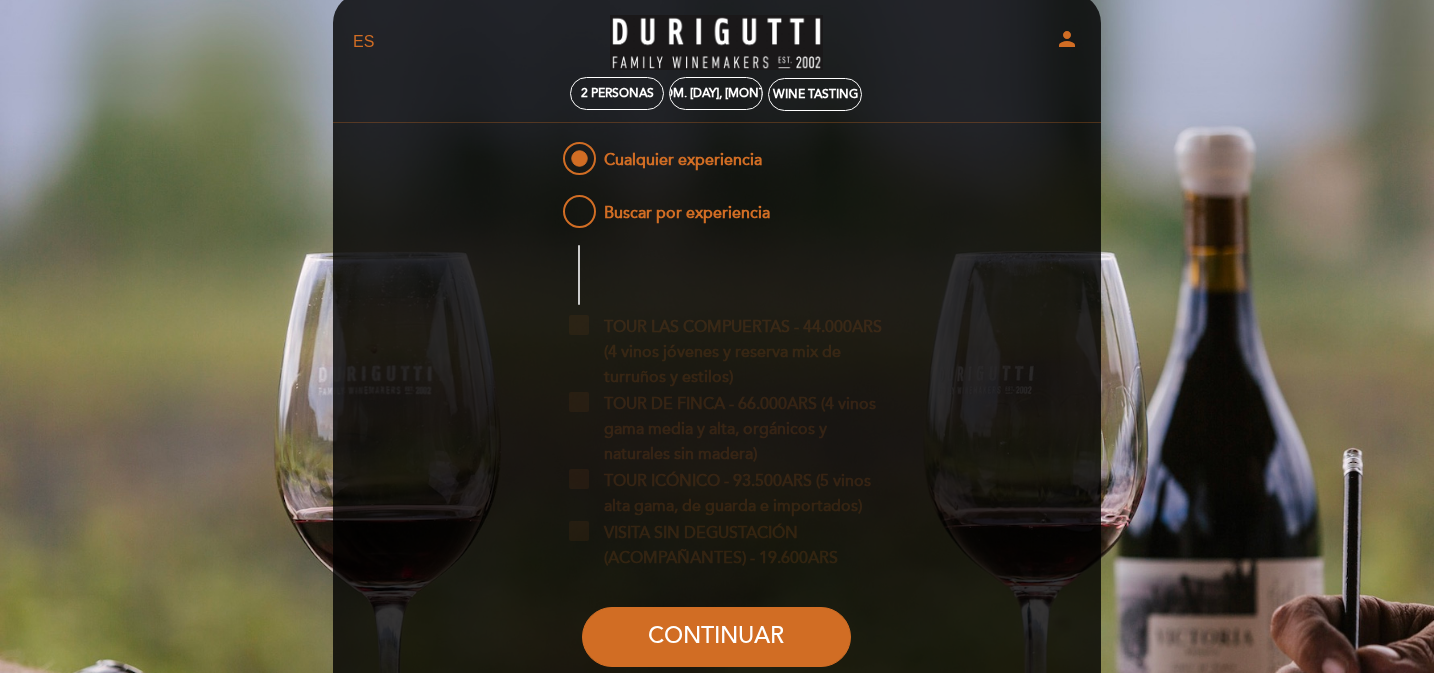 scroll, scrollTop: 40, scrollLeft: 0, axis: vertical 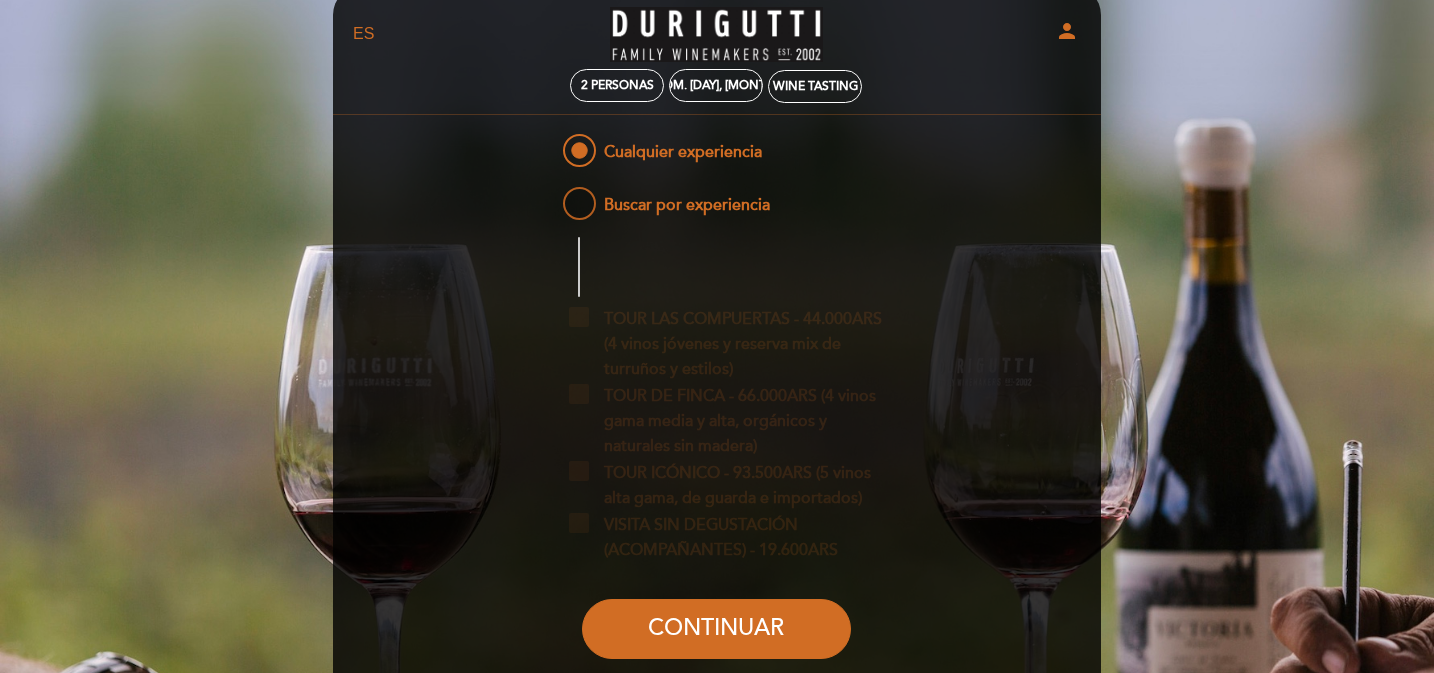 click on "Buscar por experiencia" at bounding box center [664, 195] 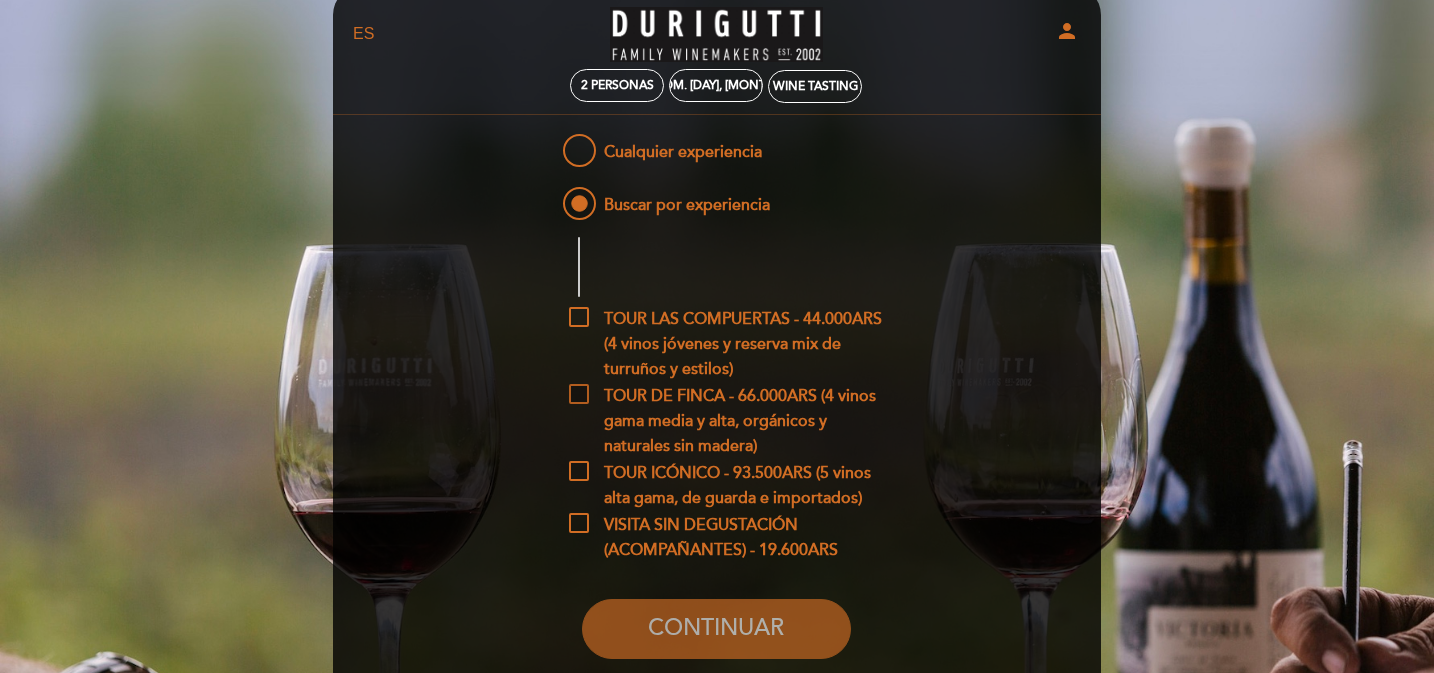 click on "TOUR DE FINCA - 66.000ARS (4 vinos gama media y alta, orgánicos y naturales sin madera)" at bounding box center (731, 396) 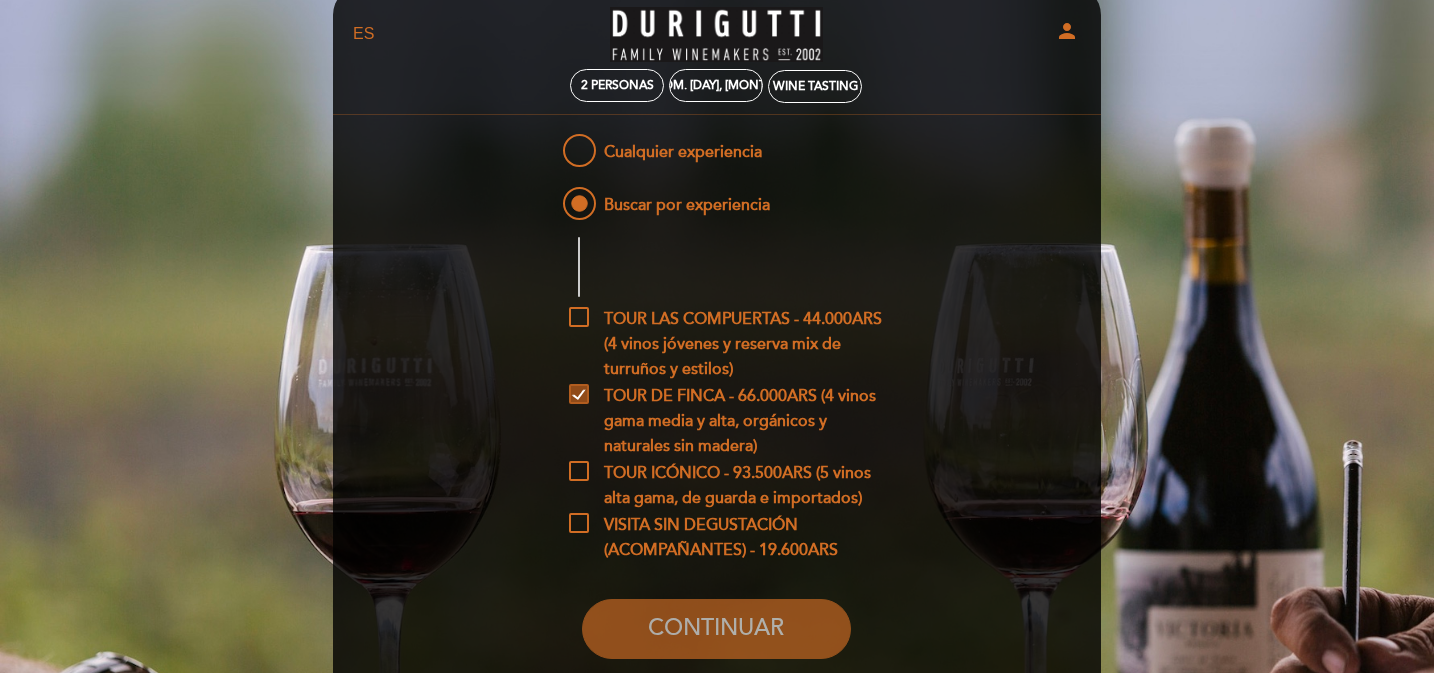 checkbox on "true" 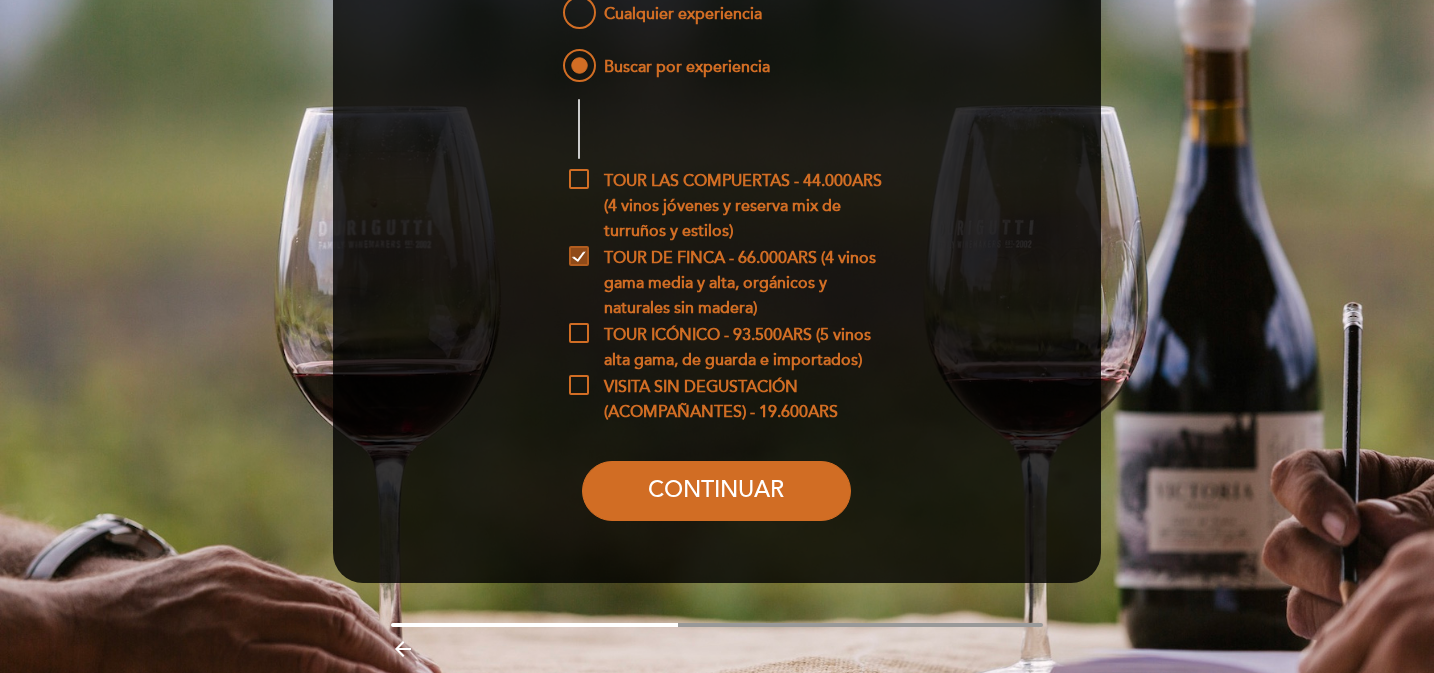 scroll, scrollTop: 199, scrollLeft: 0, axis: vertical 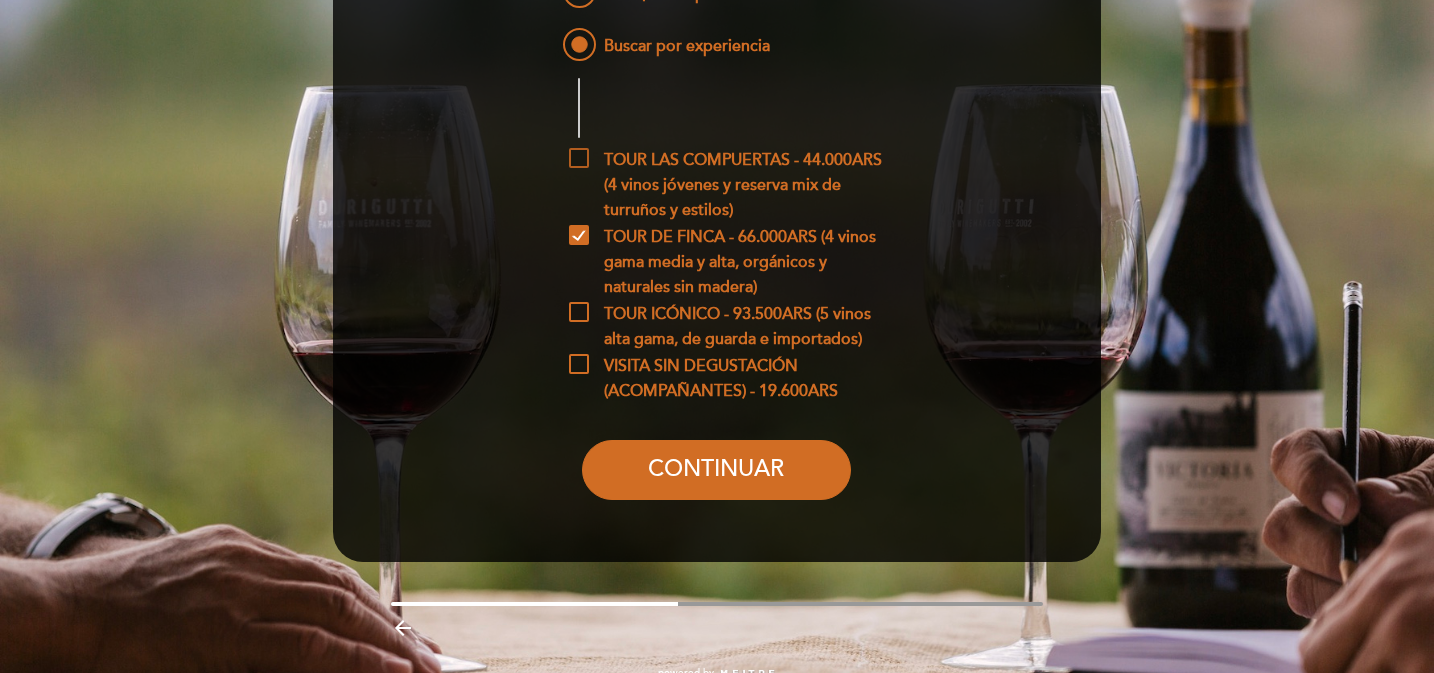 click on "TOUR LAS COMPUERTAS - 44.000ARS (4 vinos jóvenes y reserva mix de turruños y estilos)" at bounding box center (731, 160) 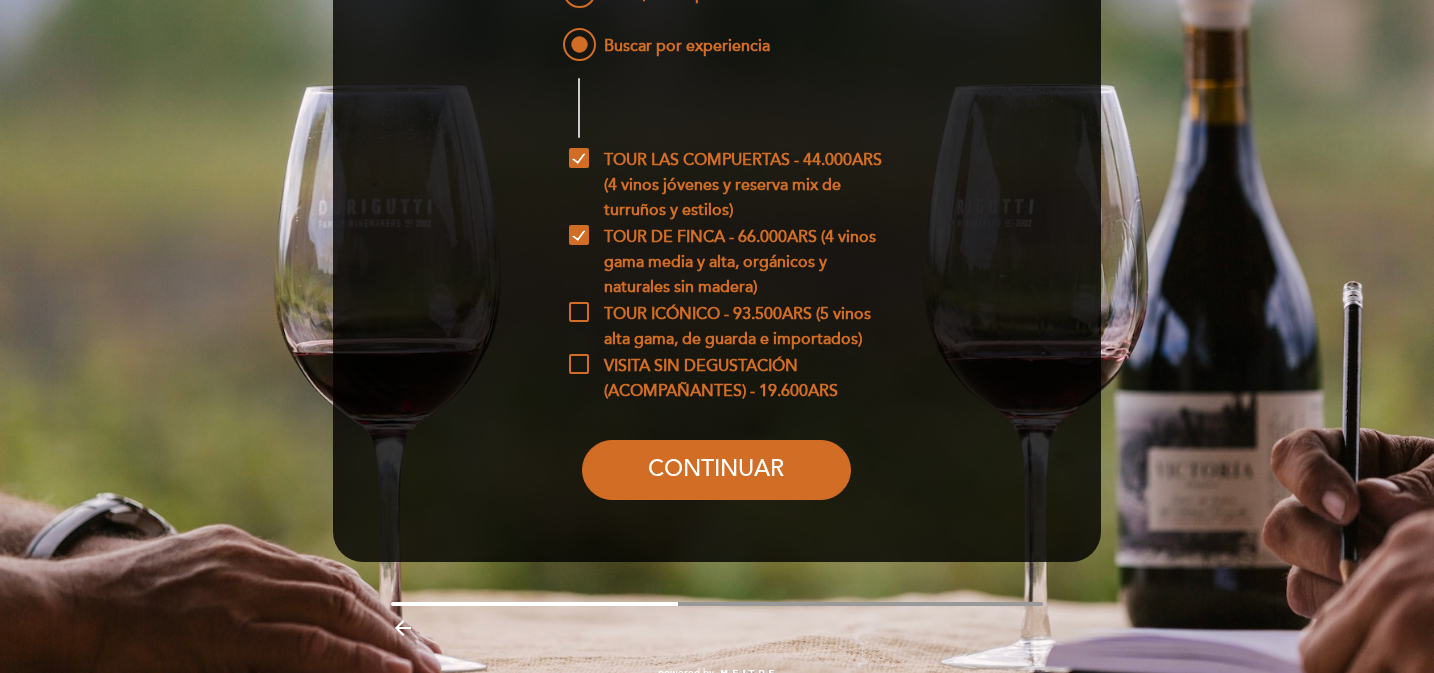 click on "TOUR LAS COMPUERTAS - 44.000ARS (4 vinos jóvenes y reserva mix de turruños y estilos)" at bounding box center (731, 184) 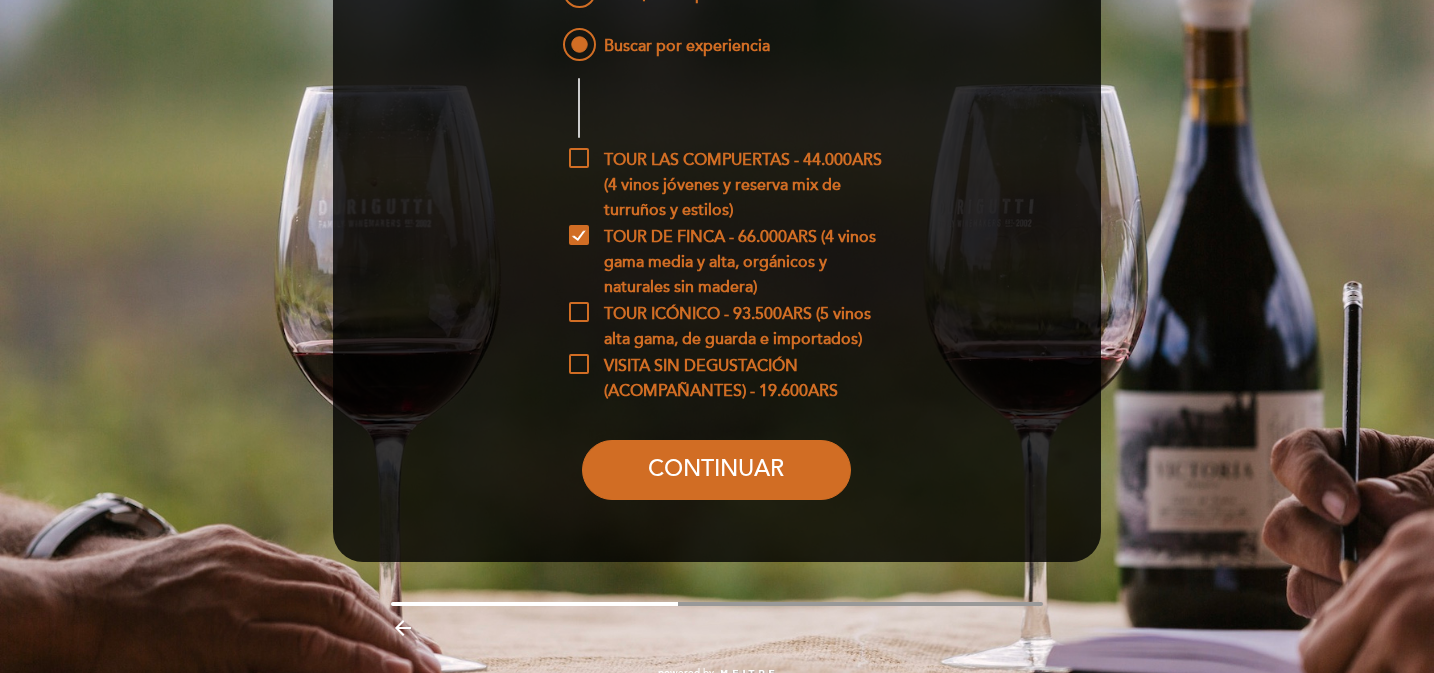 click on "TOUR LAS COMPUERTAS - 44.000ARS (4 vinos jóvenes y reserva mix de turruños y estilos)" at bounding box center (575, 154) 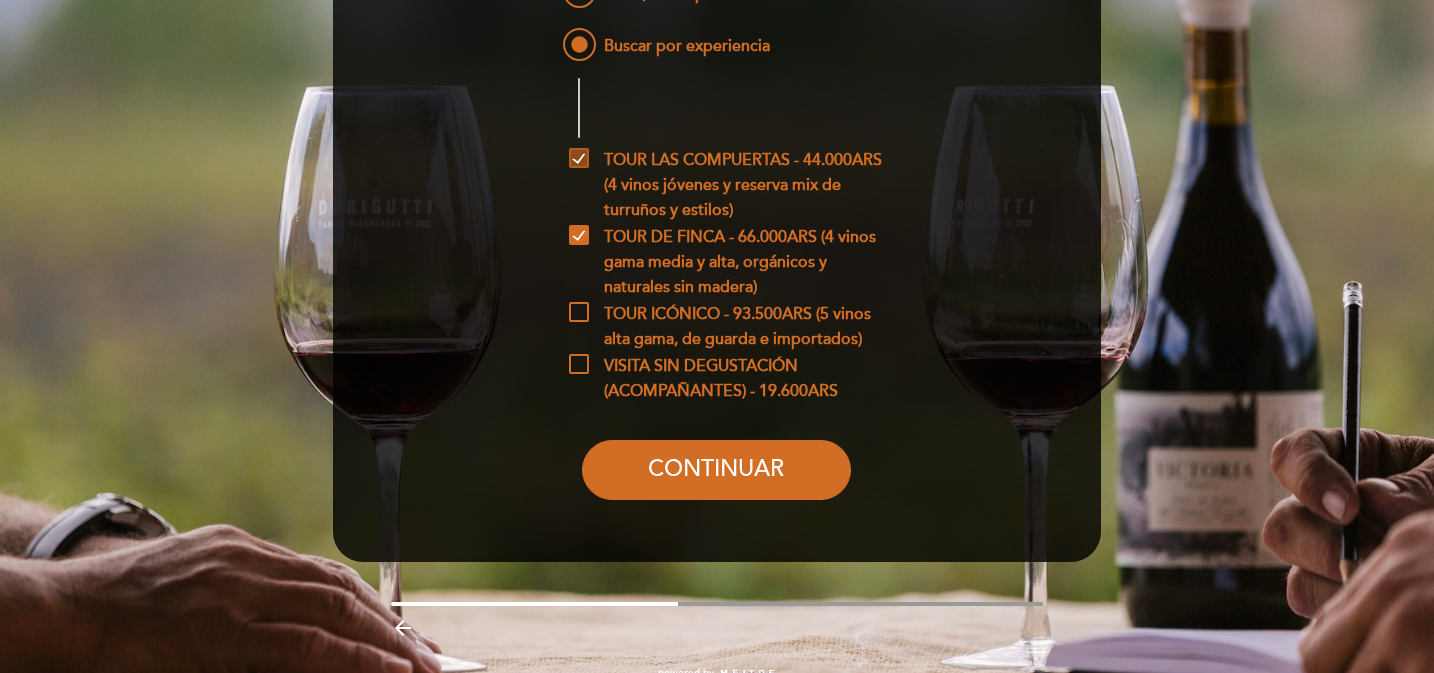 click on "TOUR LAS COMPUERTAS - 44.000ARS (4 vinos jóvenes y reserva mix de turruños y estilos)" at bounding box center [731, 160] 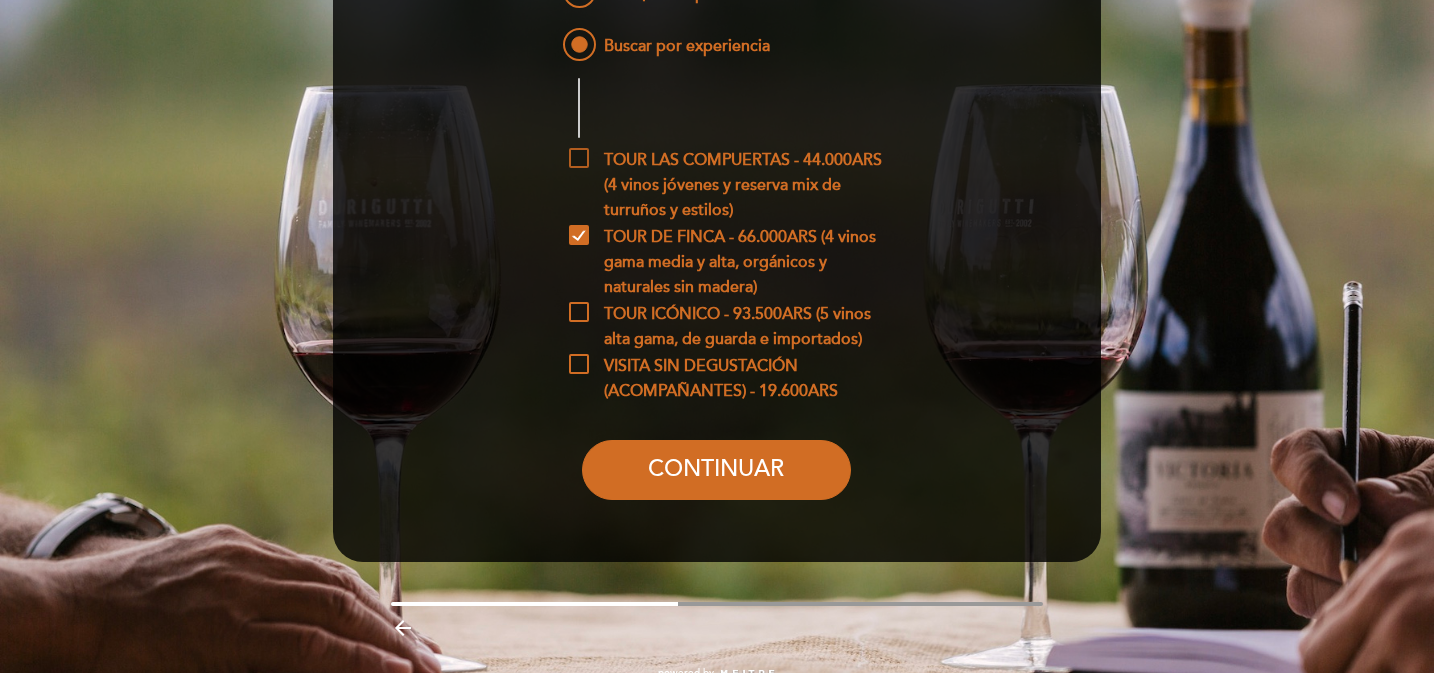 checkbox on "false" 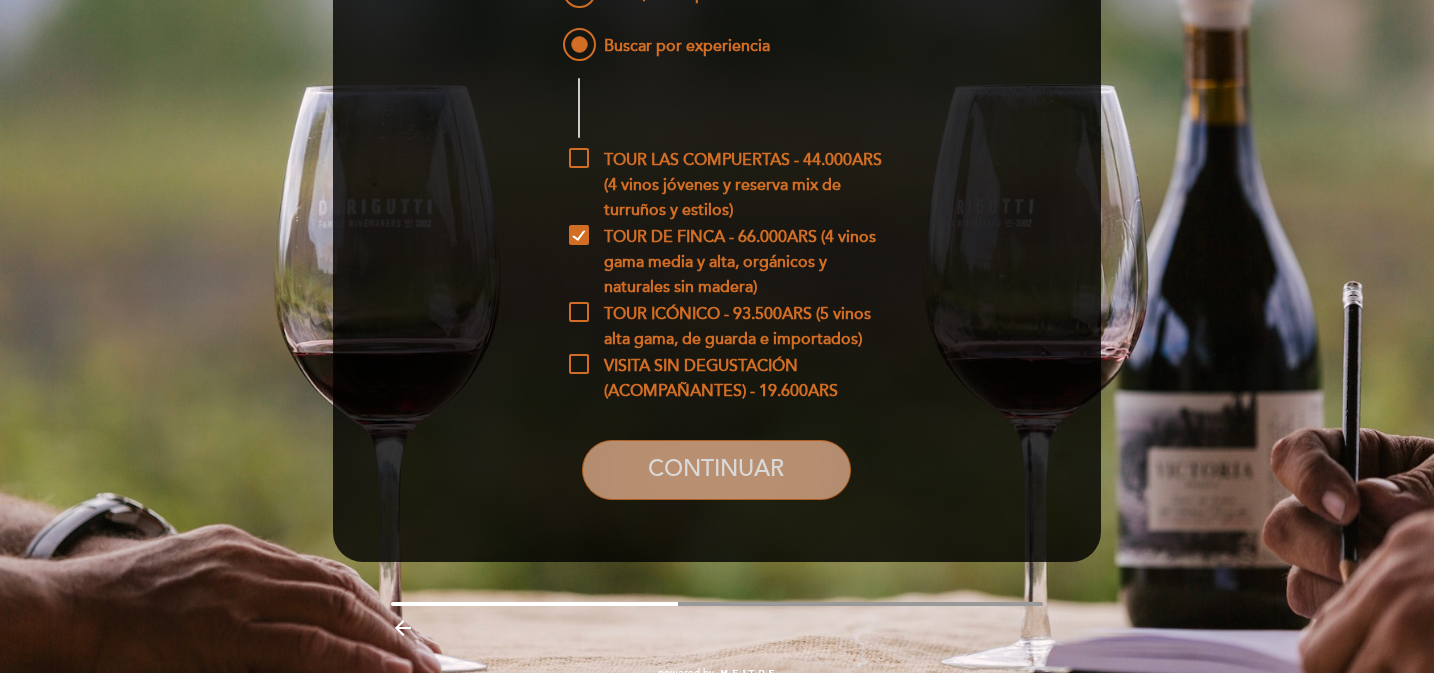 click on "CONTINUAR" at bounding box center [716, 470] 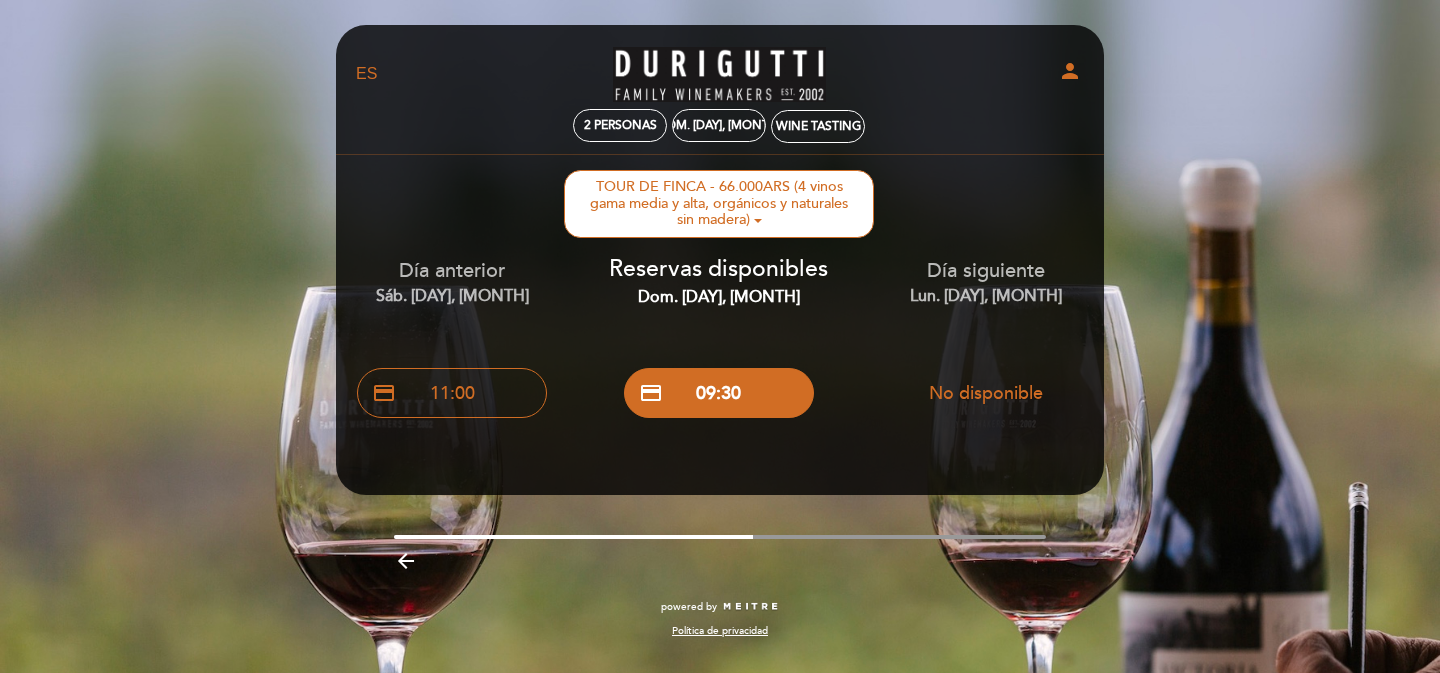 click on "arrow_backward" at bounding box center (406, 561) 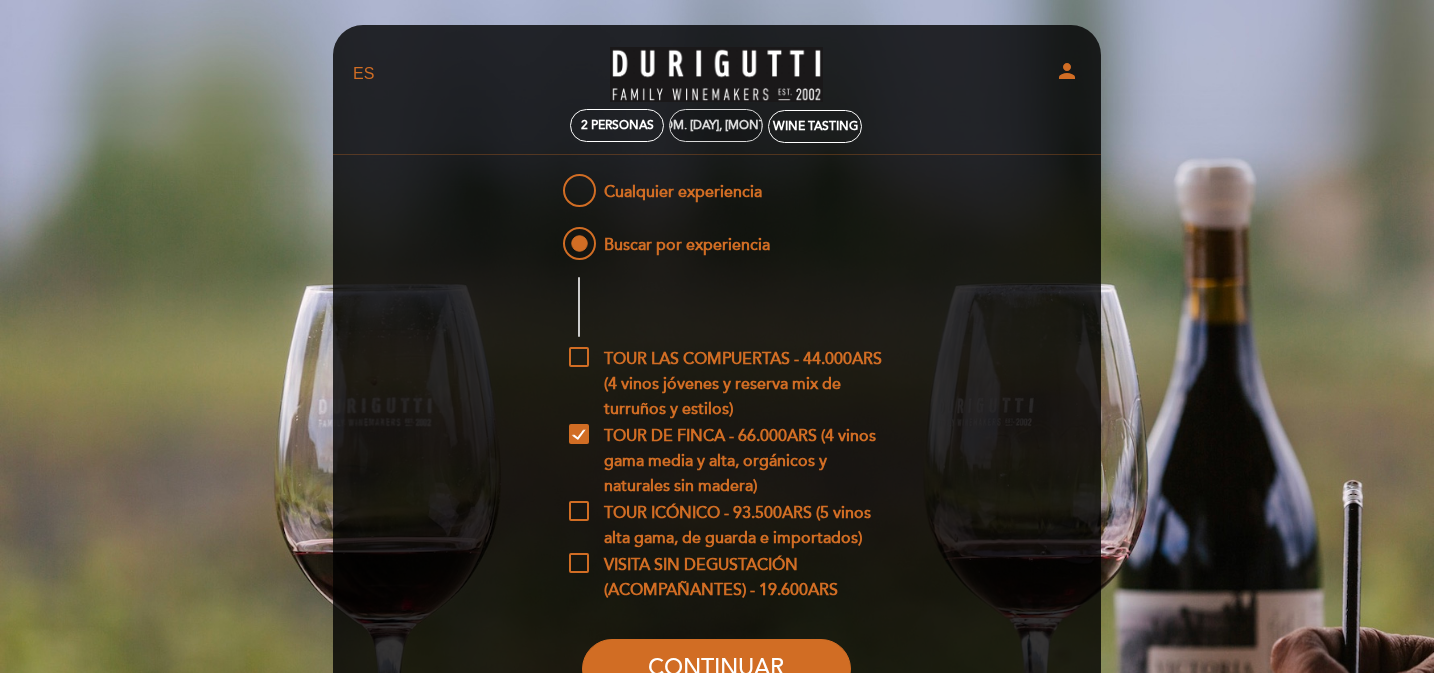 click on "dom.
[DAY],
[MONTH]" at bounding box center [716, 125] 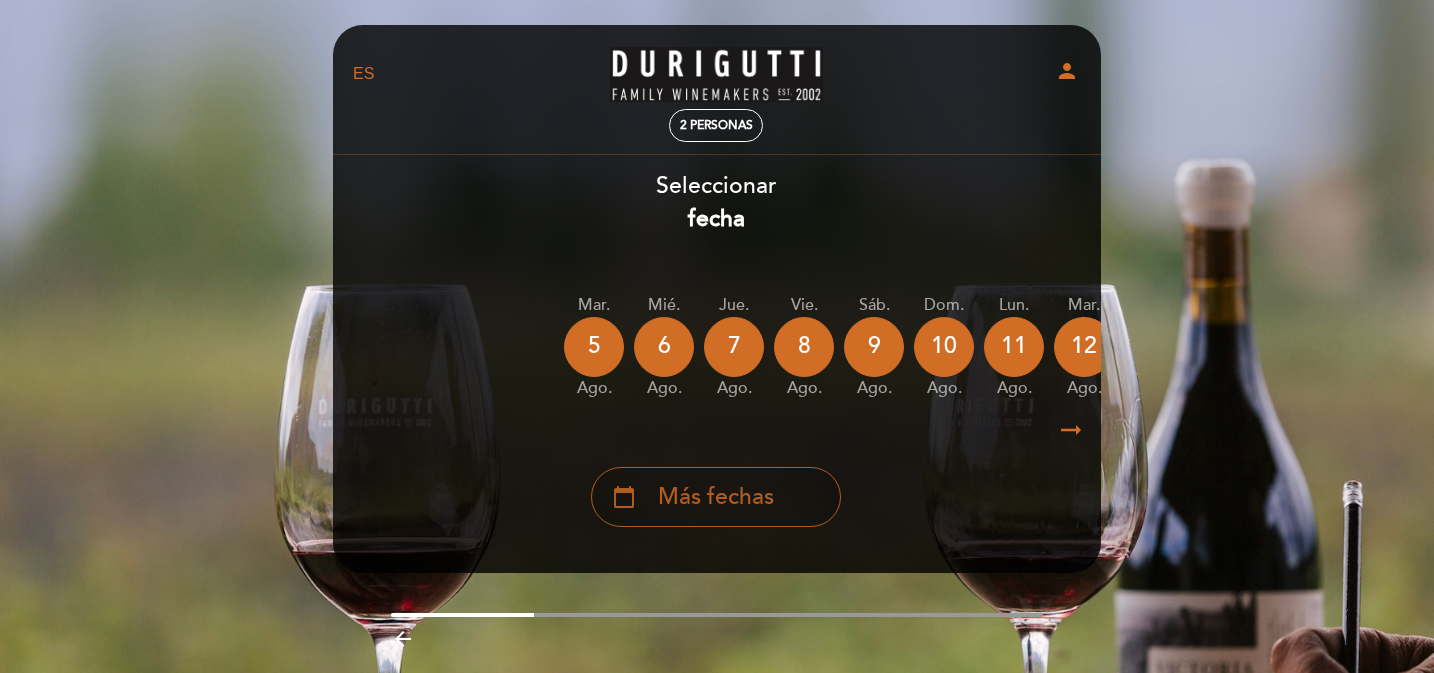 click on "Más fechas" at bounding box center [716, 497] 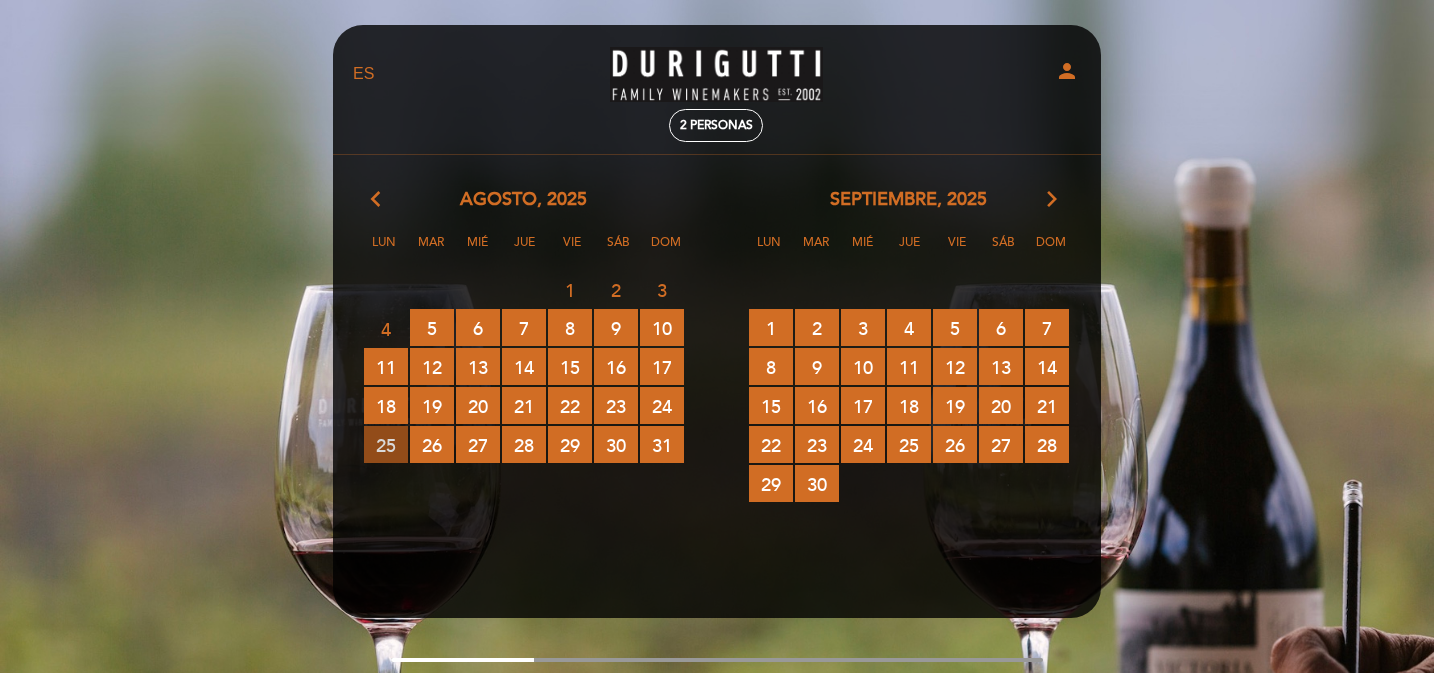 click on "25
RESERVAS DISPONIBLES" at bounding box center [386, 444] 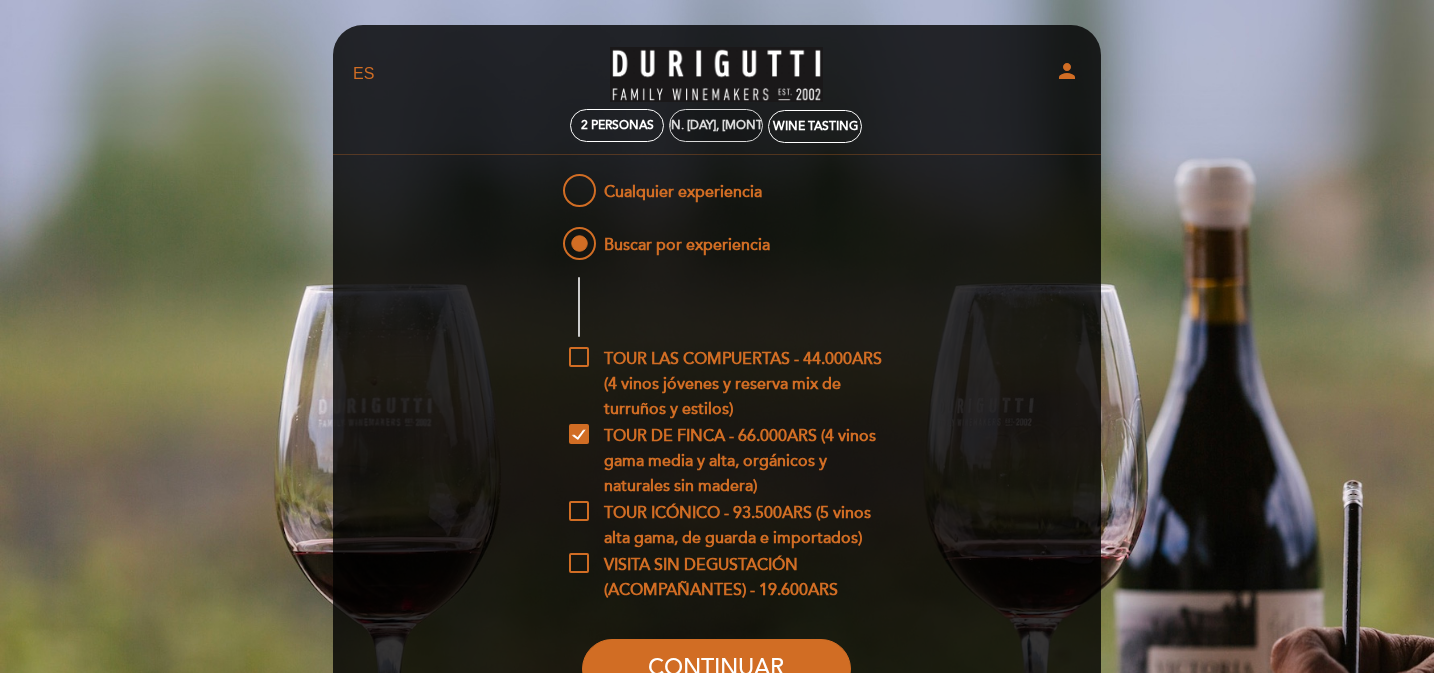 click on "lun.
[DAY],
[MONTH]" at bounding box center [716, 125] 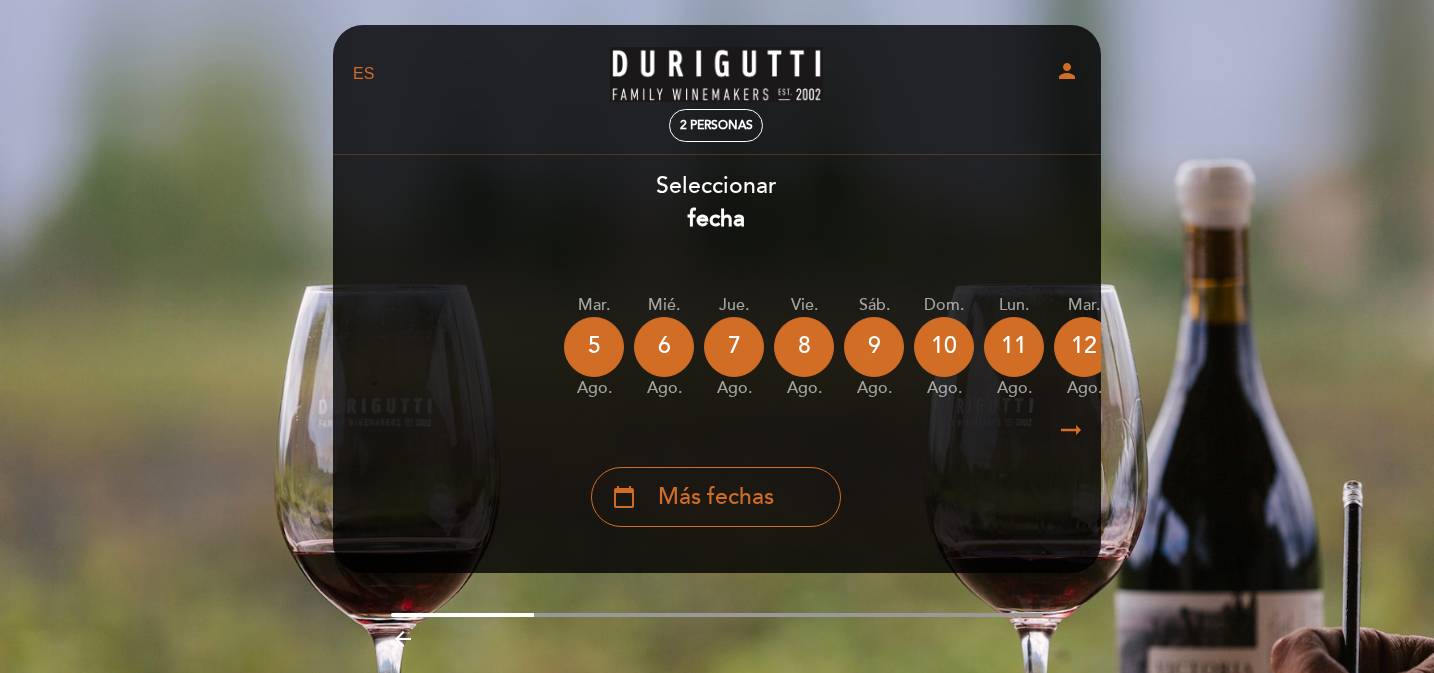 click on "calendar_today
Más fechas" at bounding box center [716, 489] 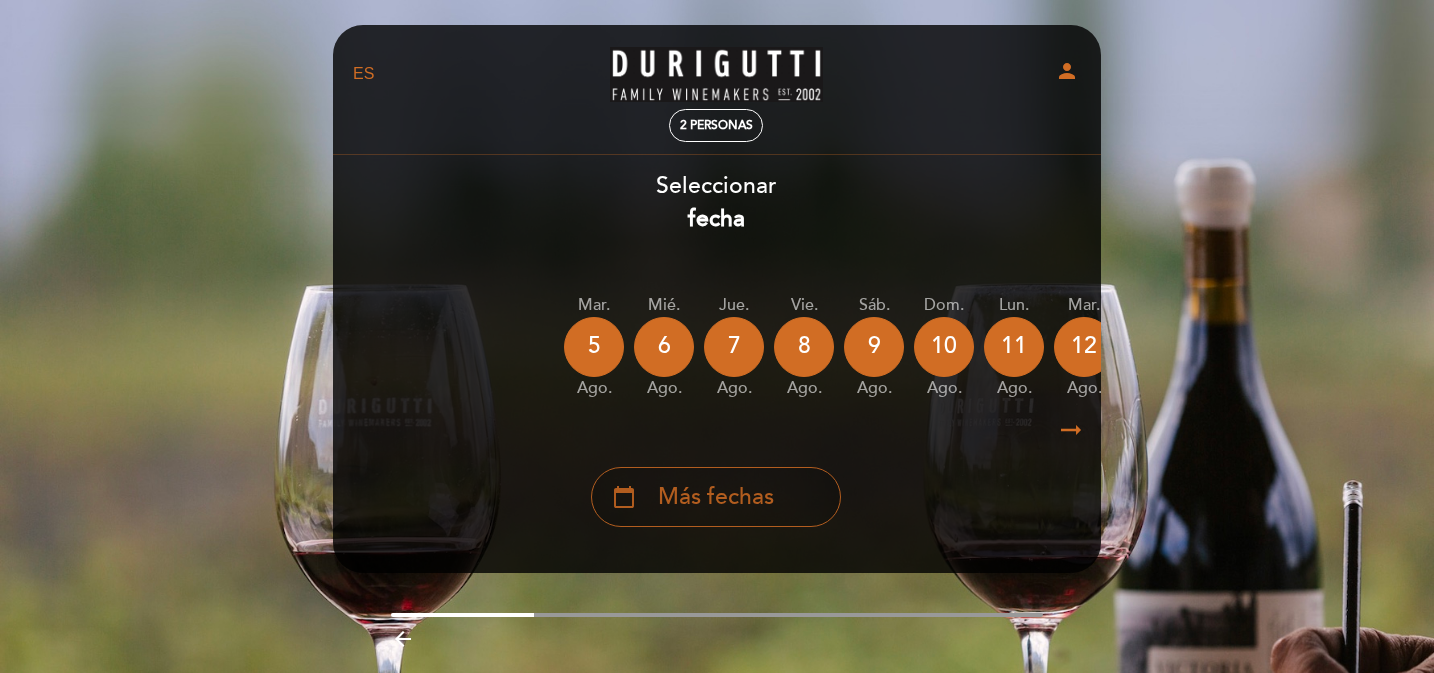 click on "Más fechas" at bounding box center (716, 497) 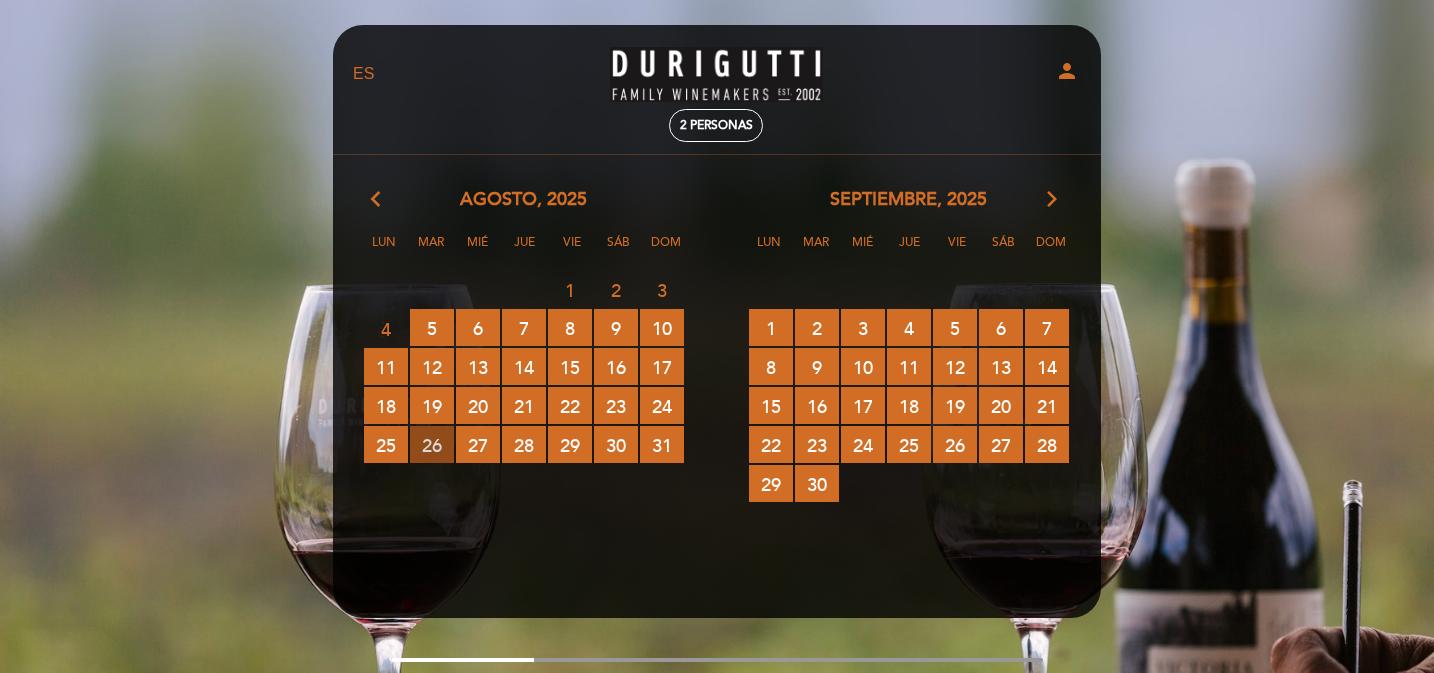 click on "26
RESERVAS DISPONIBLES" at bounding box center (432, 444) 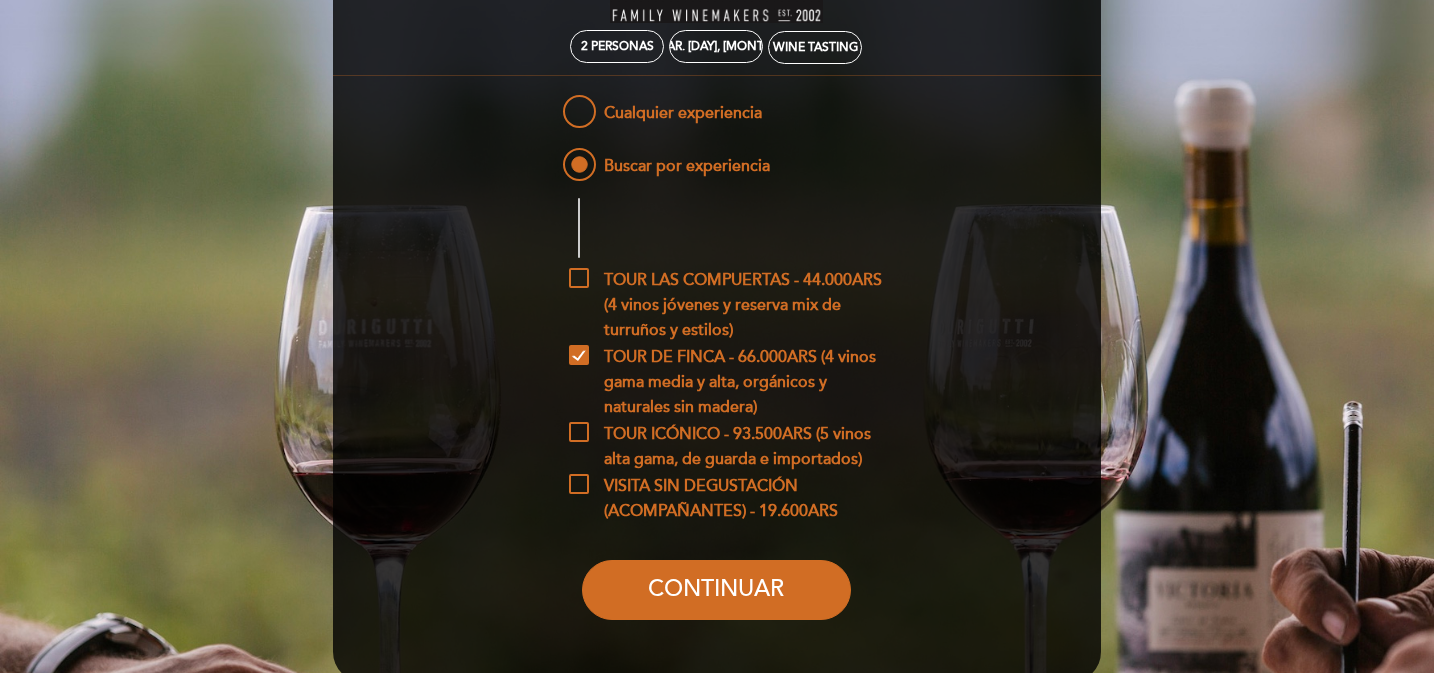scroll, scrollTop: 108, scrollLeft: 0, axis: vertical 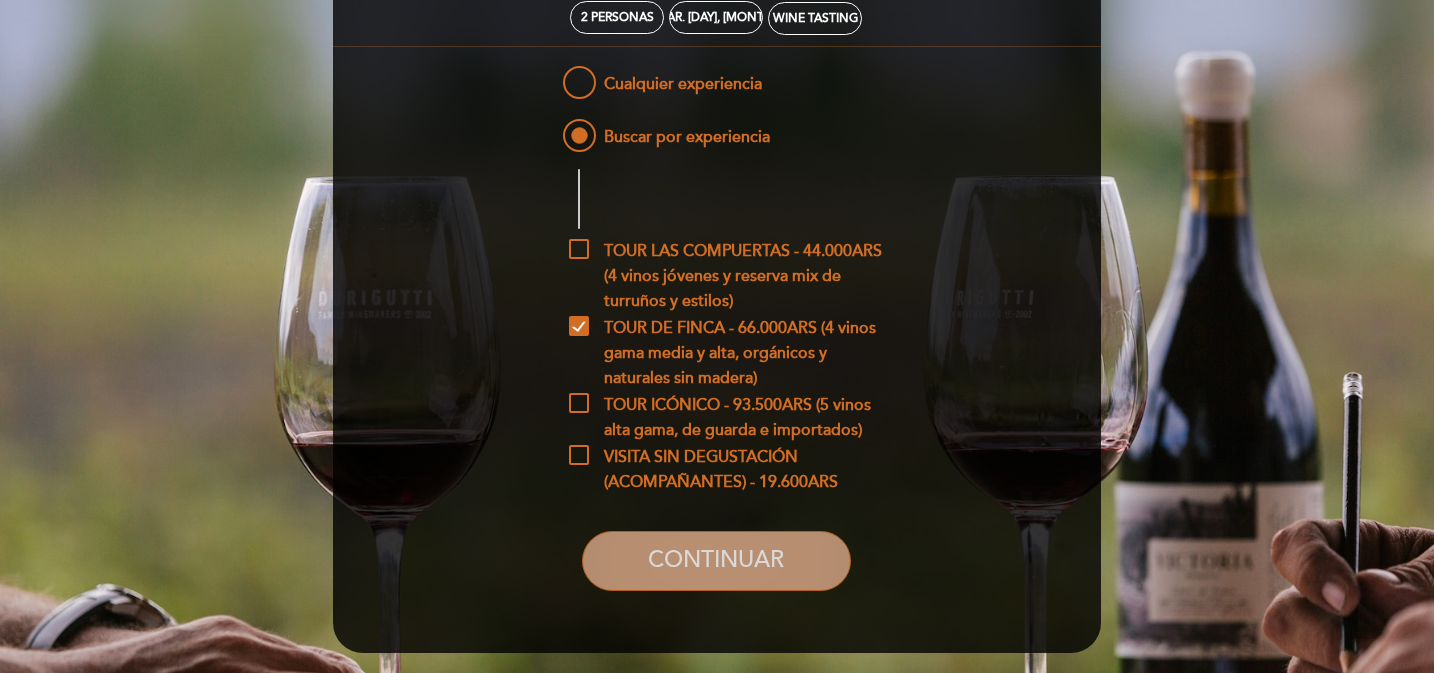 click on "CONTINUAR" at bounding box center [716, 561] 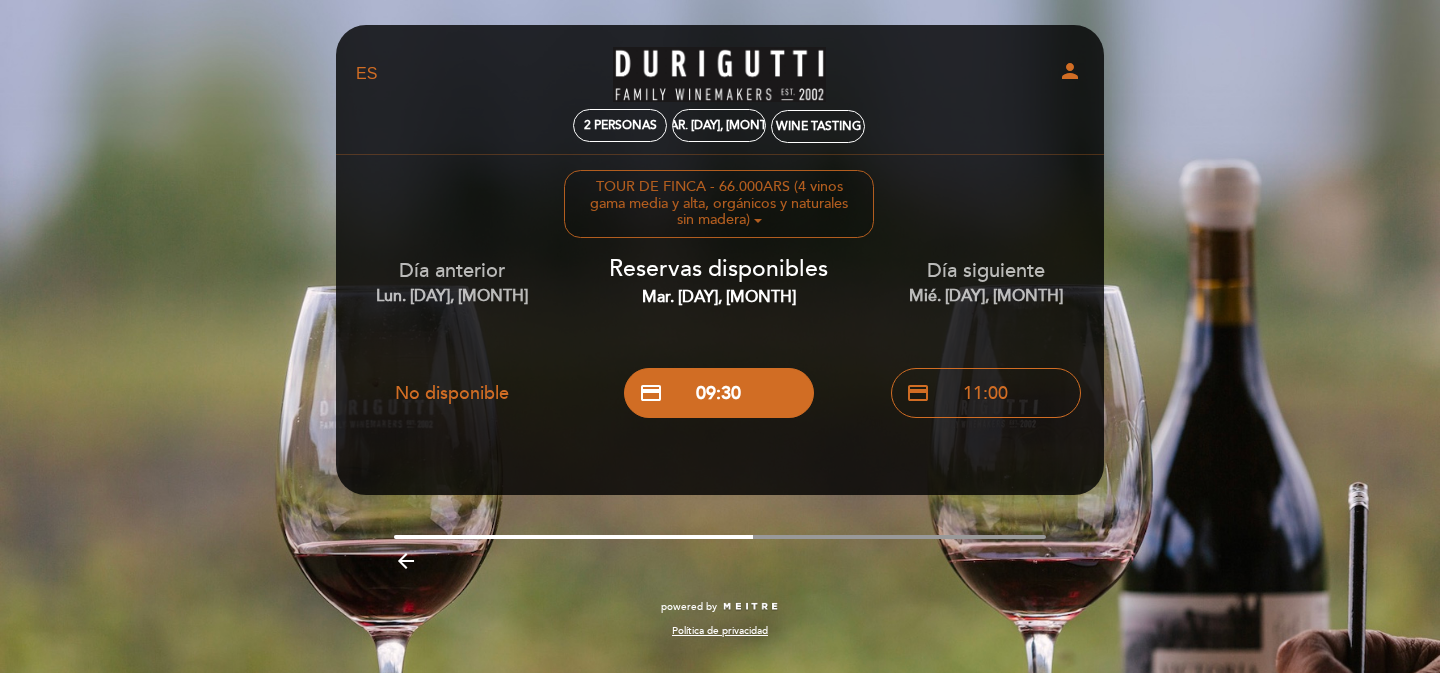 click on "Seleccionar experiencia
Experiencias preferidas: 1
TOUR DE FINCA - 66.000ARS (4 vinos gama media y alta, orgánicos y naturales sin madera)" at bounding box center (719, 203) 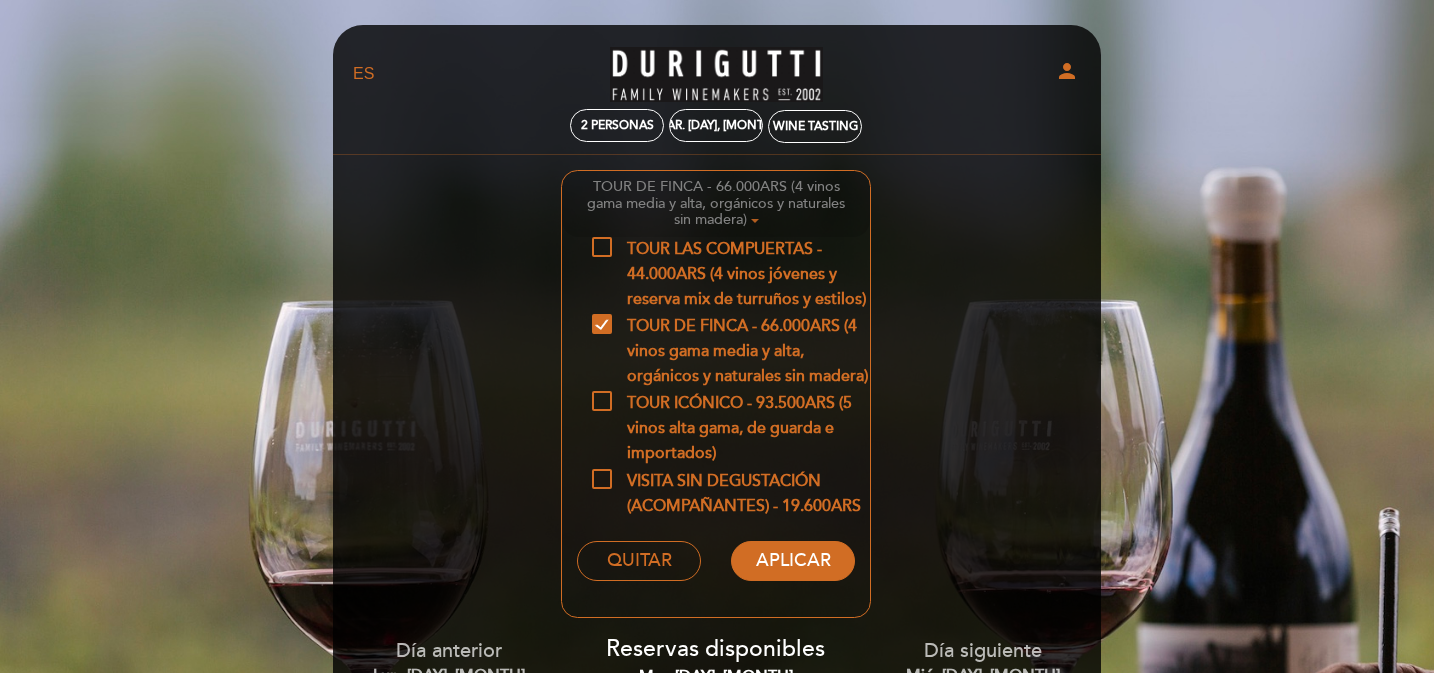 click on "Seleccionar experiencia
Experiencias preferidas: 1
TOUR DE FINCA - 66.000ARS (4 vinos gama media y alta, orgánicos y naturales sin madera)" at bounding box center [716, 203] 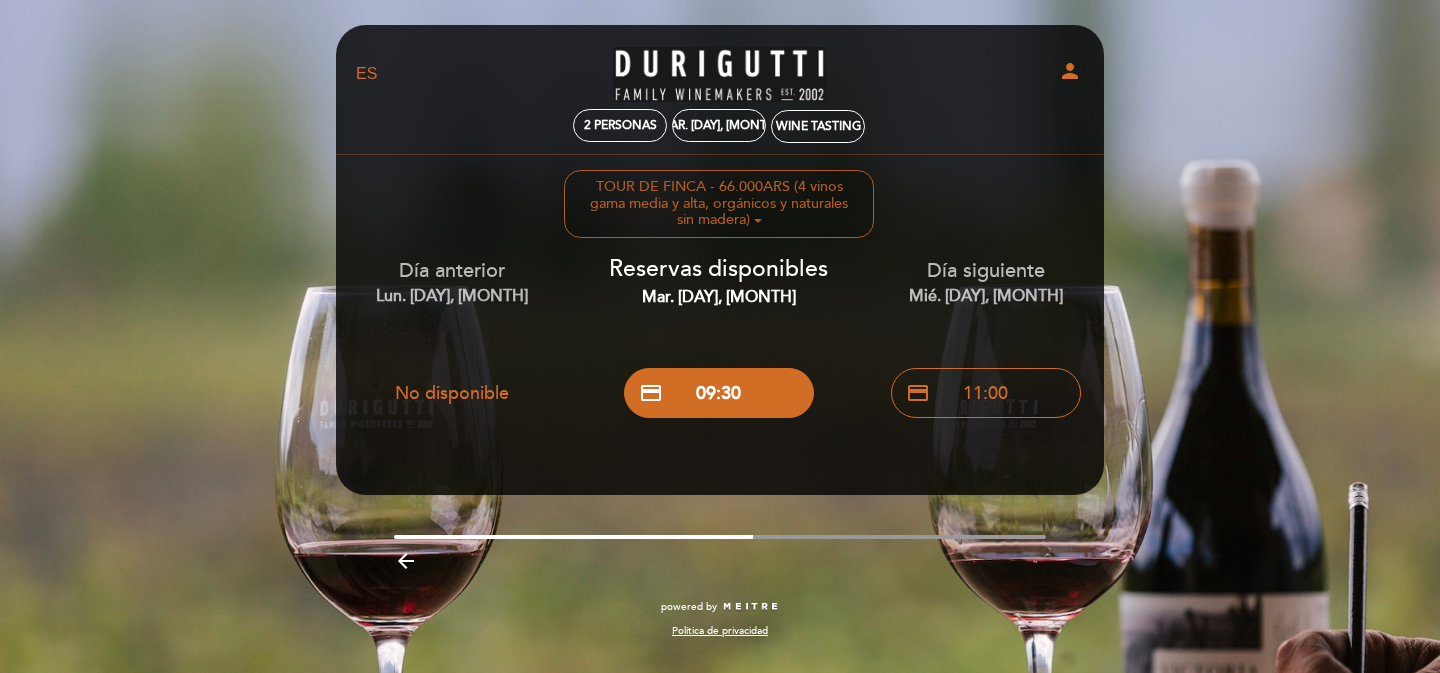 click on "Seleccionar experiencia
Experiencias preferidas: 1
TOUR DE FINCA - 66.000ARS (4 vinos gama media y alta, orgánicos y naturales sin madera)" at bounding box center (719, 203) 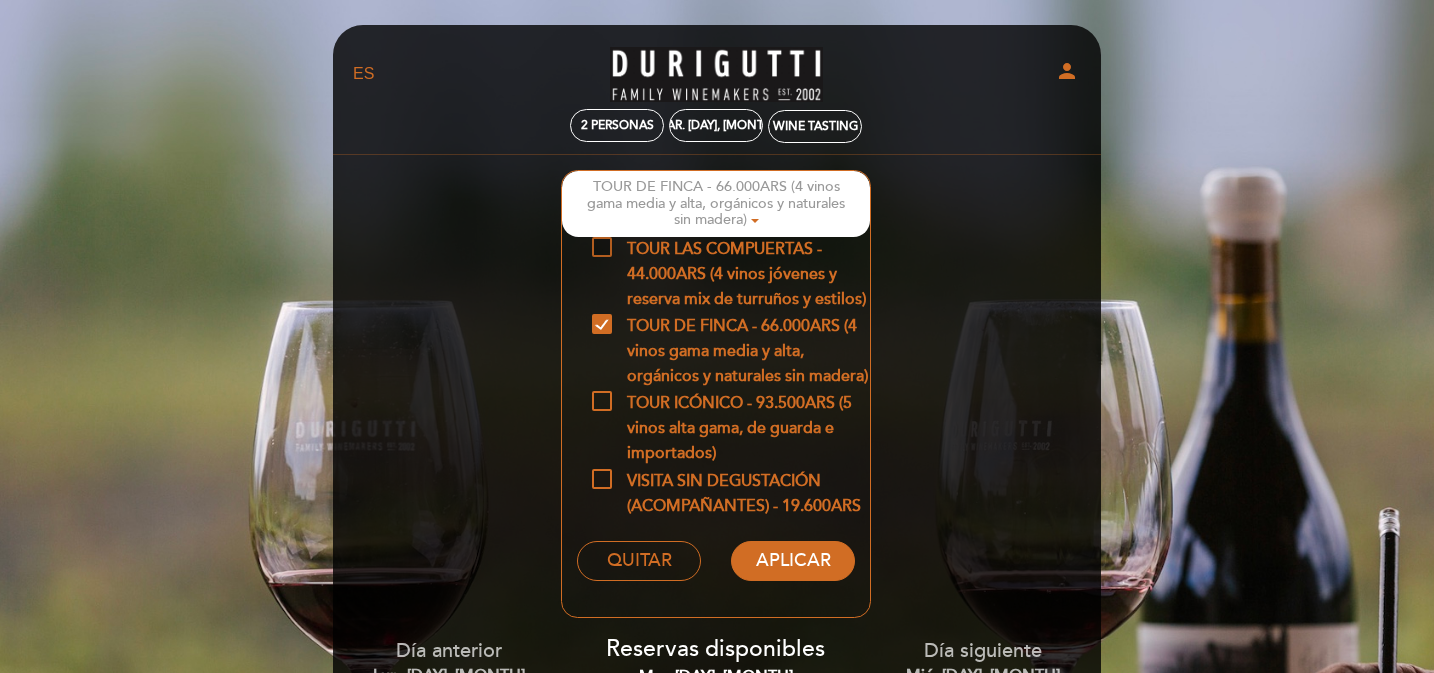 click on "TOUR LAS COMPUERTAS - 44.000ARS (4 vinos jóvenes y reserva mix de turruños y estilos)" at bounding box center [731, 249] 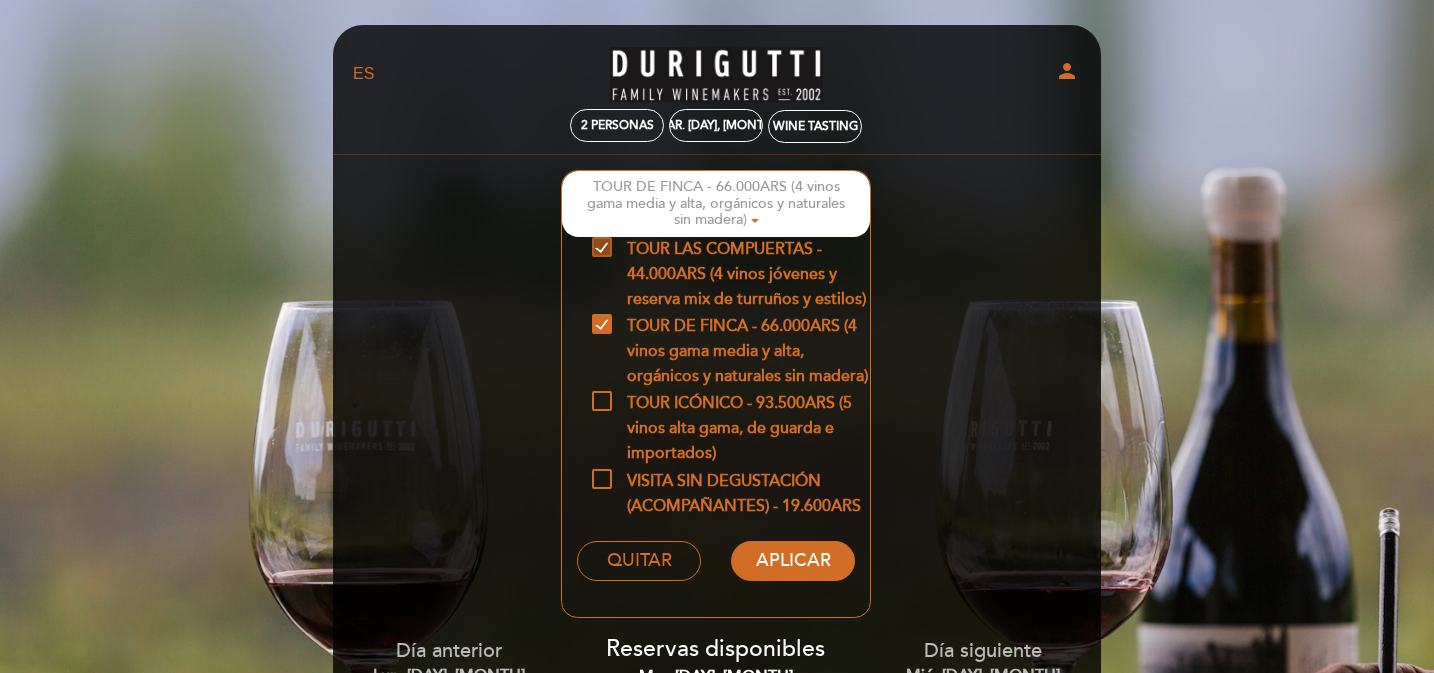 checkbox on "true" 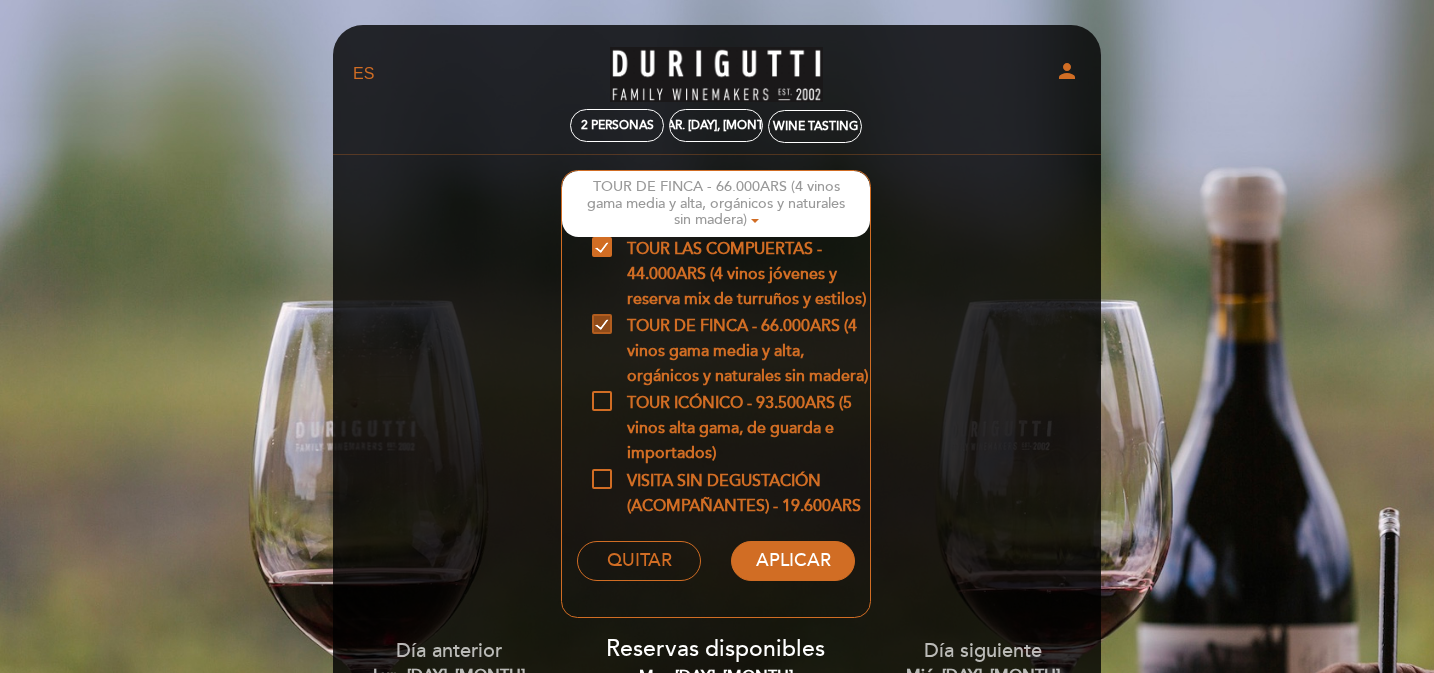 click on "TOUR DE FINCA - 66.000ARS (4 vinos gama media y alta, orgánicos y naturales sin madera)" at bounding box center [731, 326] 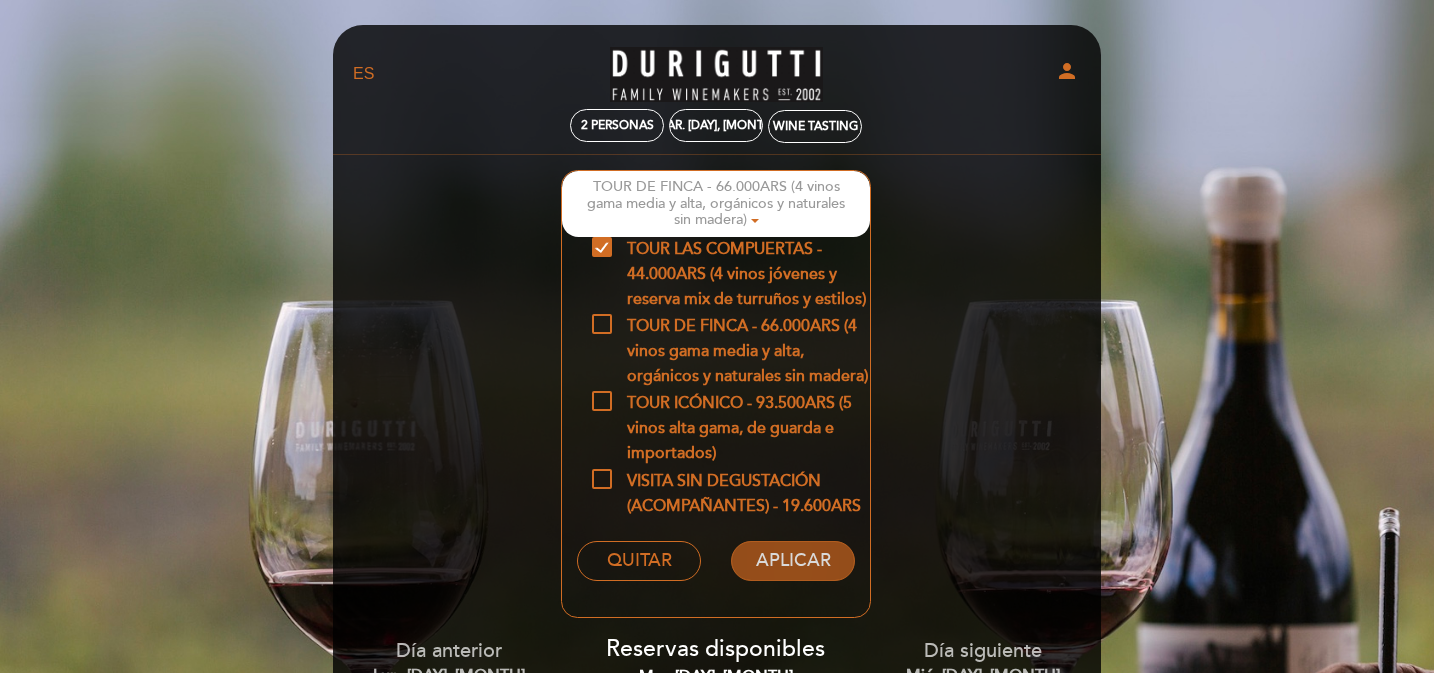 click on "APLICAR" at bounding box center (792, 561) 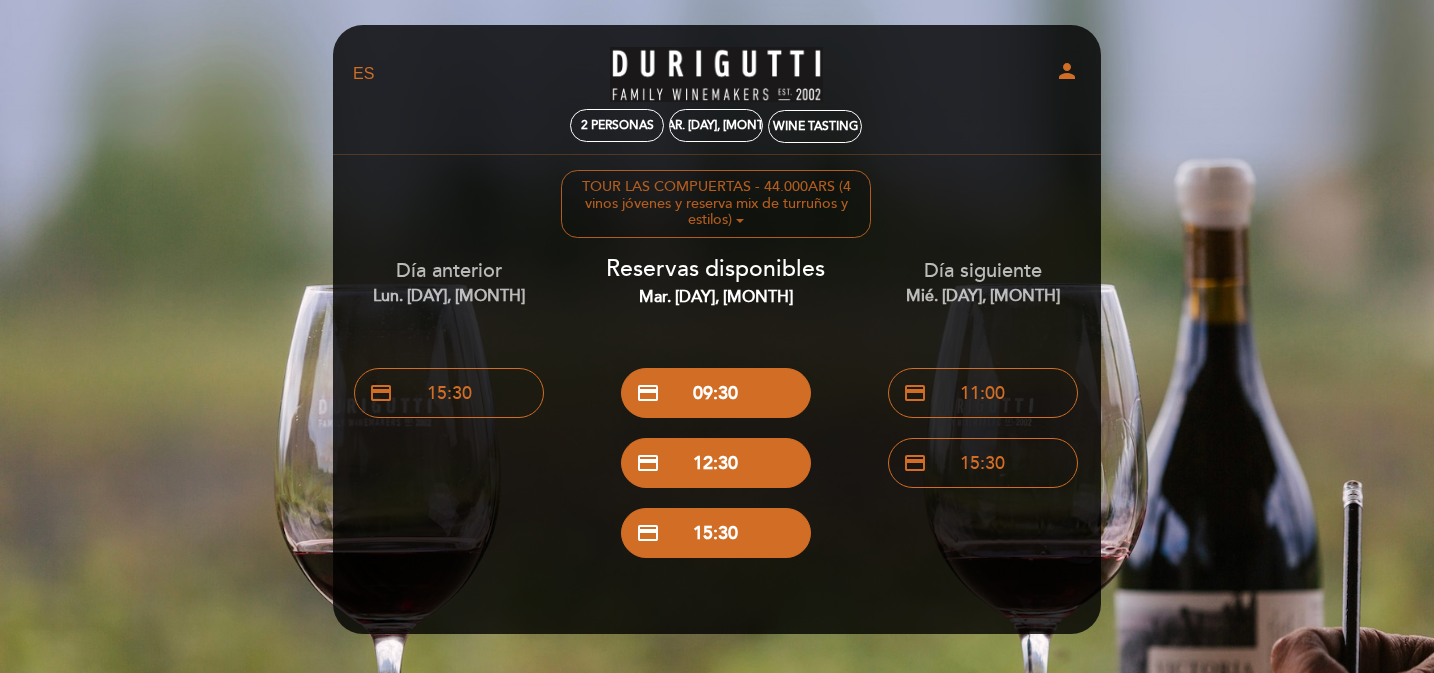 click on "TOUR LAS COMPUERTAS - 44.000ARS (4 vinos jóvenes y reserva mix de turruños y estilos)" at bounding box center (716, 203) 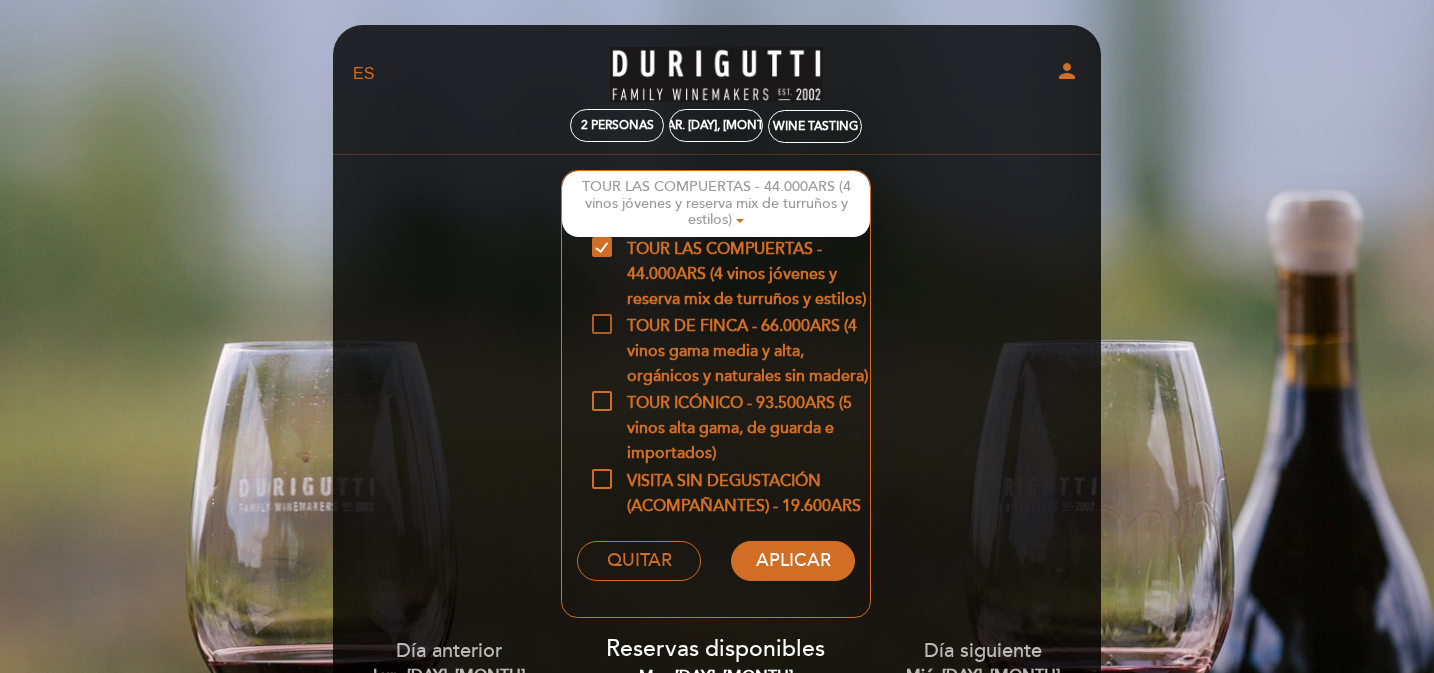 click on "TOUR DE FINCA - 66.000ARS (4 vinos gama media y alta, orgánicos y naturales sin madera)" at bounding box center [731, 326] 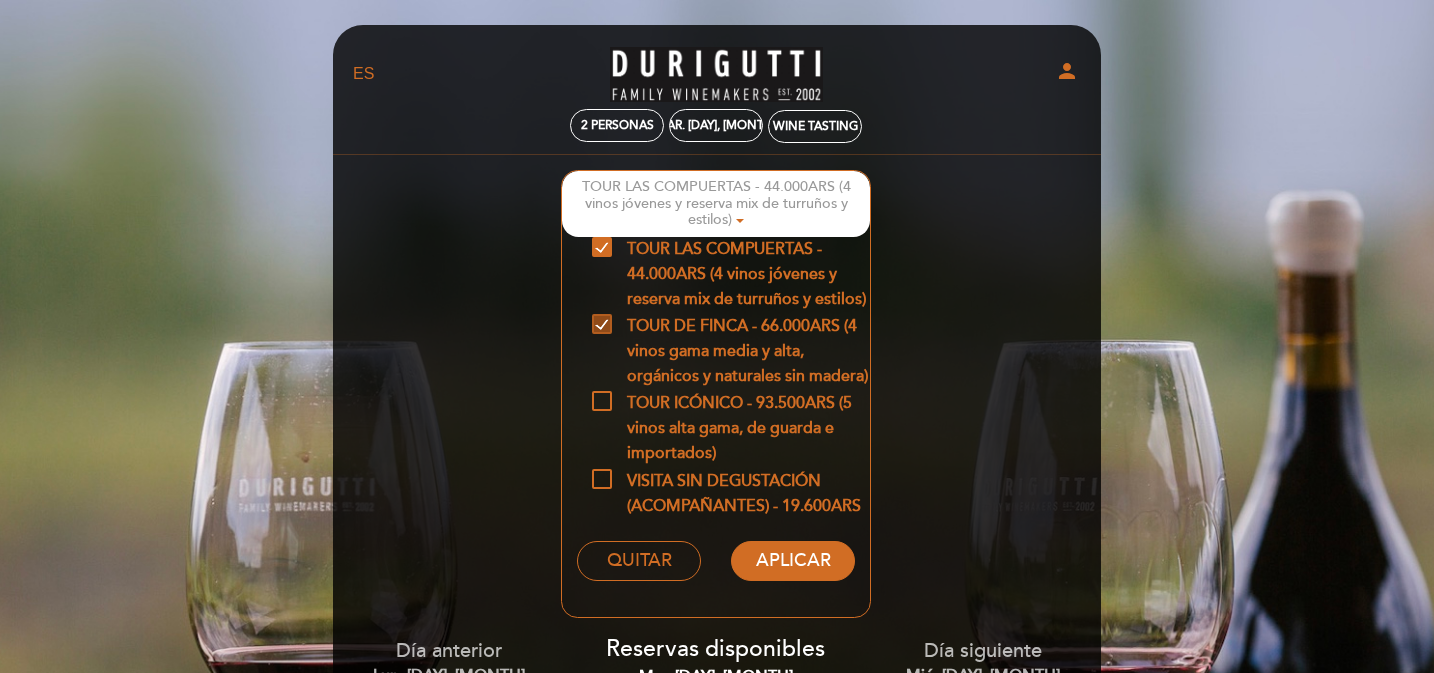 checkbox on "true" 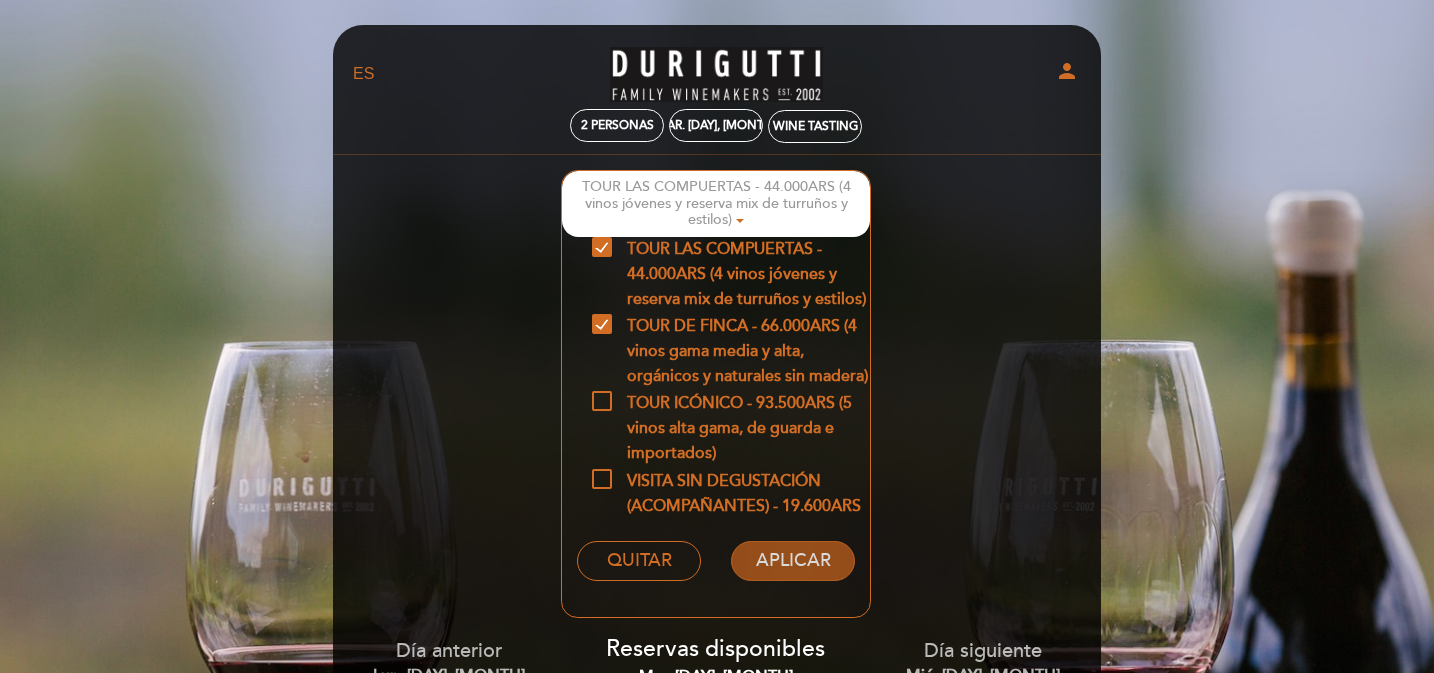 click on "APLICAR" at bounding box center (792, 561) 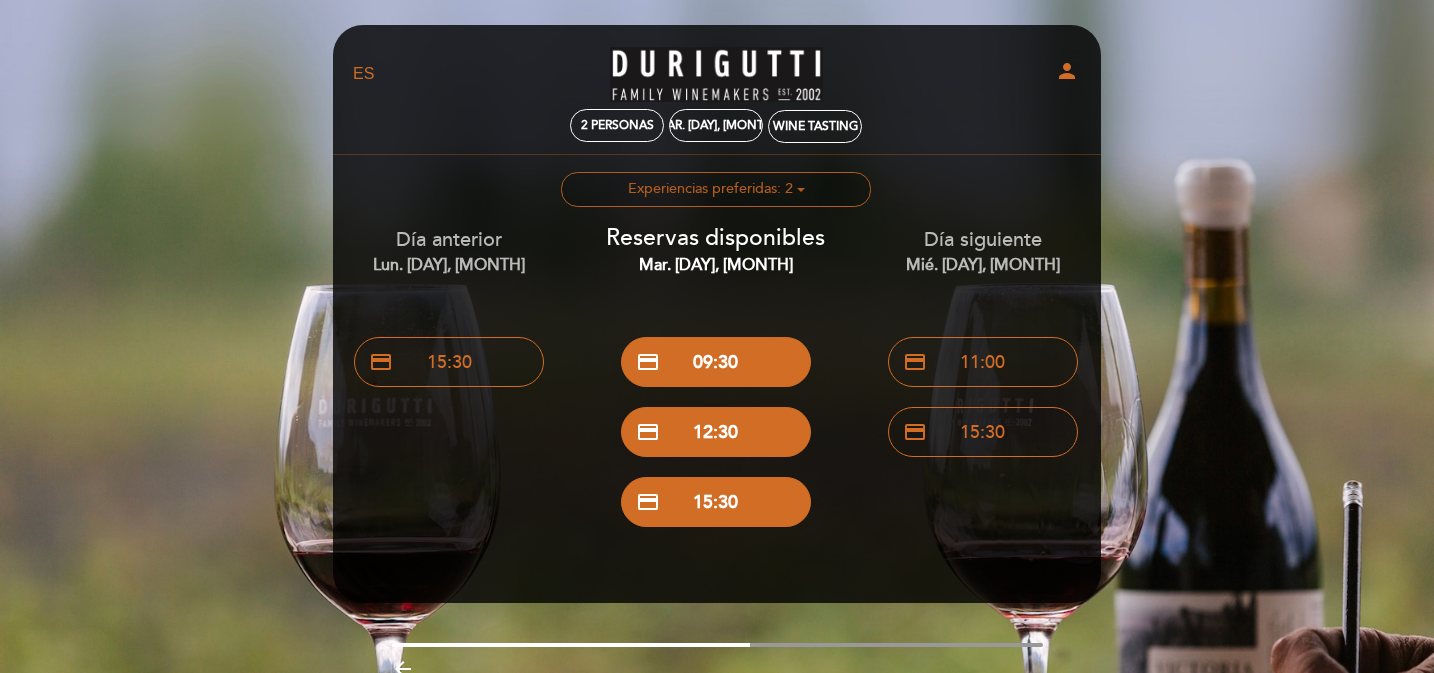 click on "Seleccionar experiencia
Experiencias preferidas: 2" at bounding box center [716, 189] 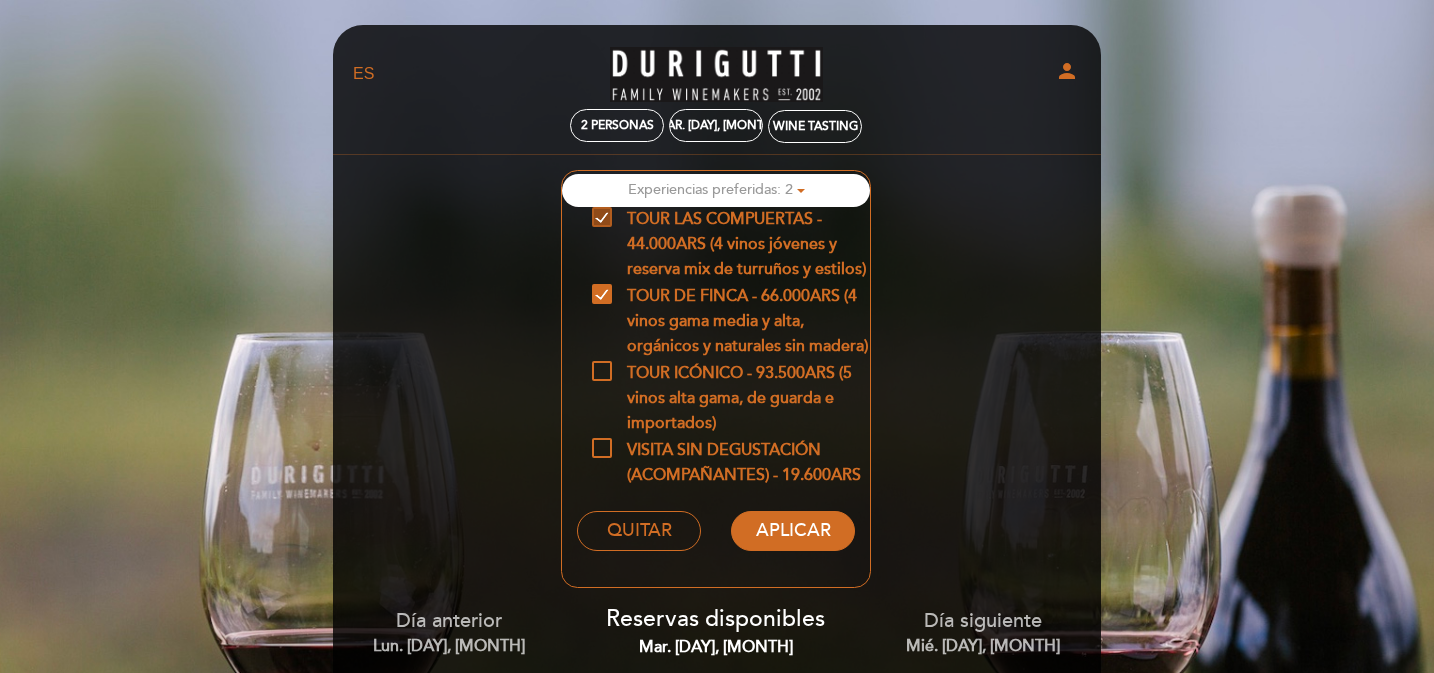 click on "TOUR LAS COMPUERTAS - 44.000ARS (4 vinos jóvenes y reserva mix de turruños y estilos)" at bounding box center [731, 219] 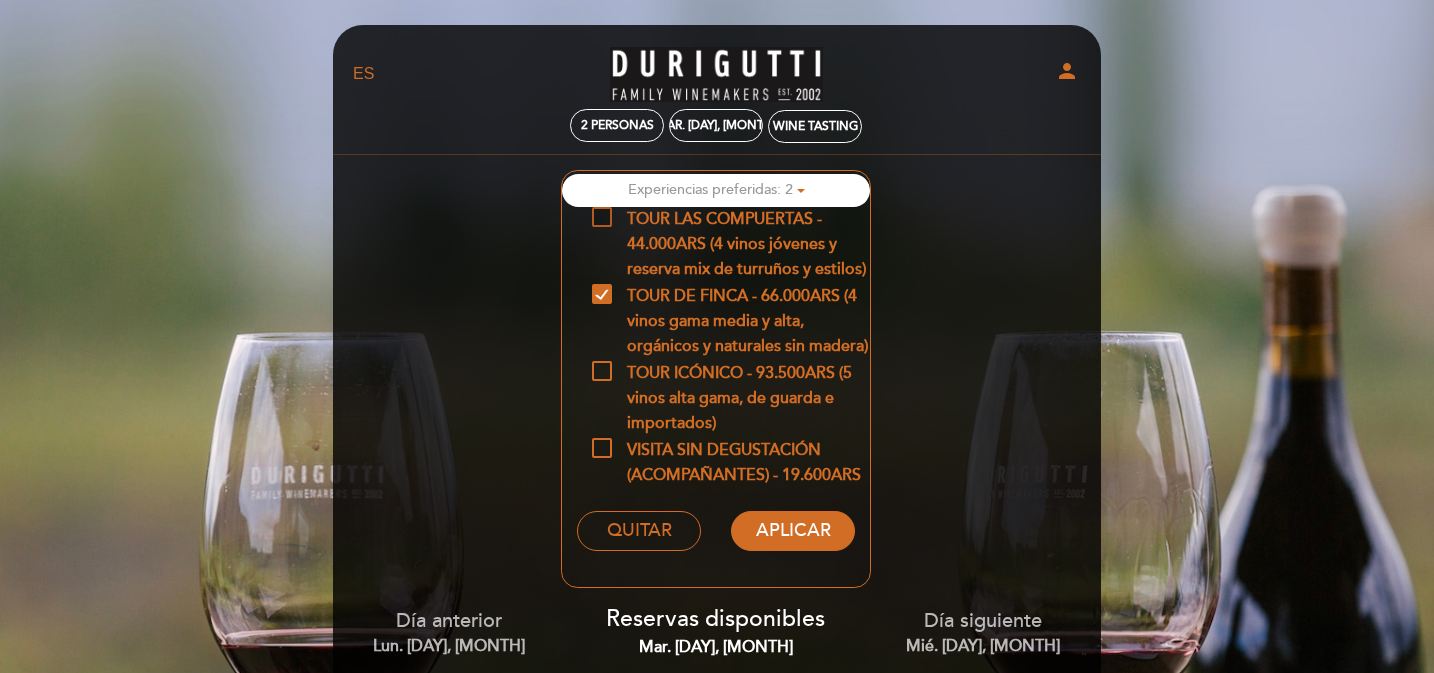 checkbox on "false" 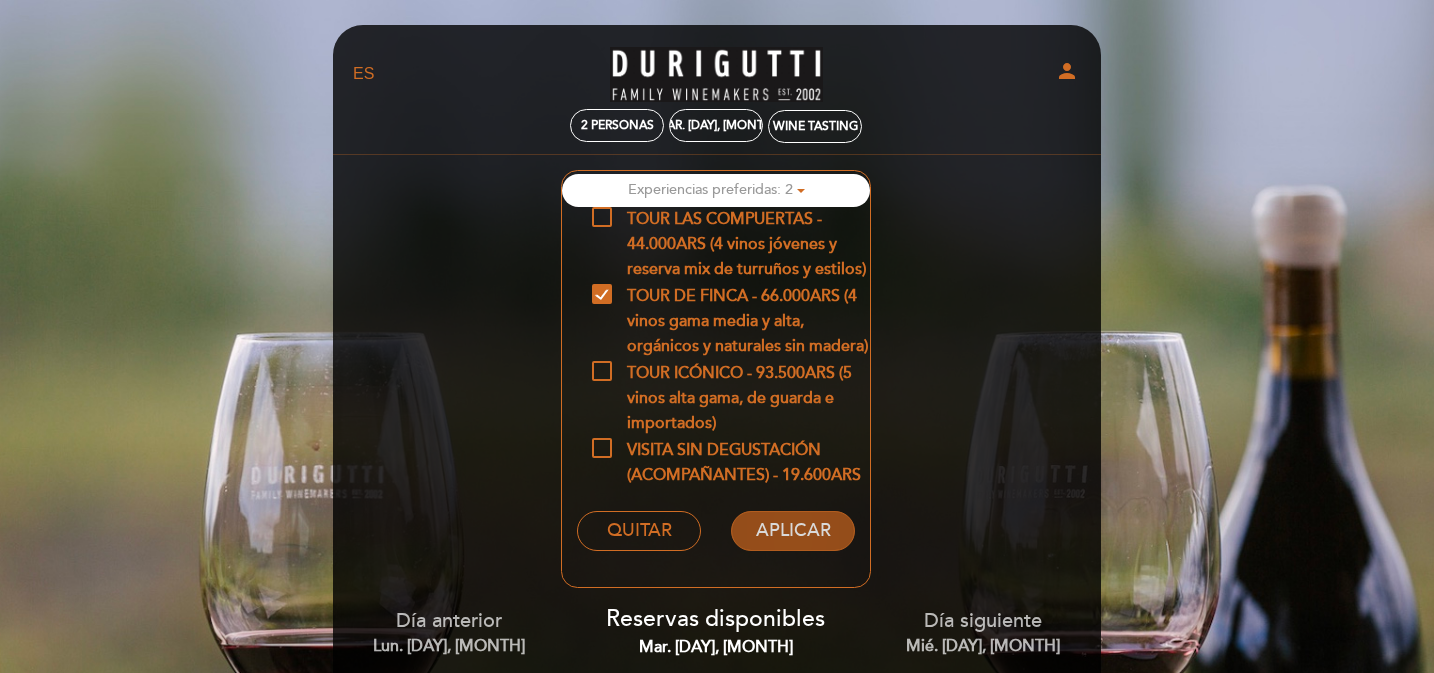 click on "APLICAR" at bounding box center (792, 531) 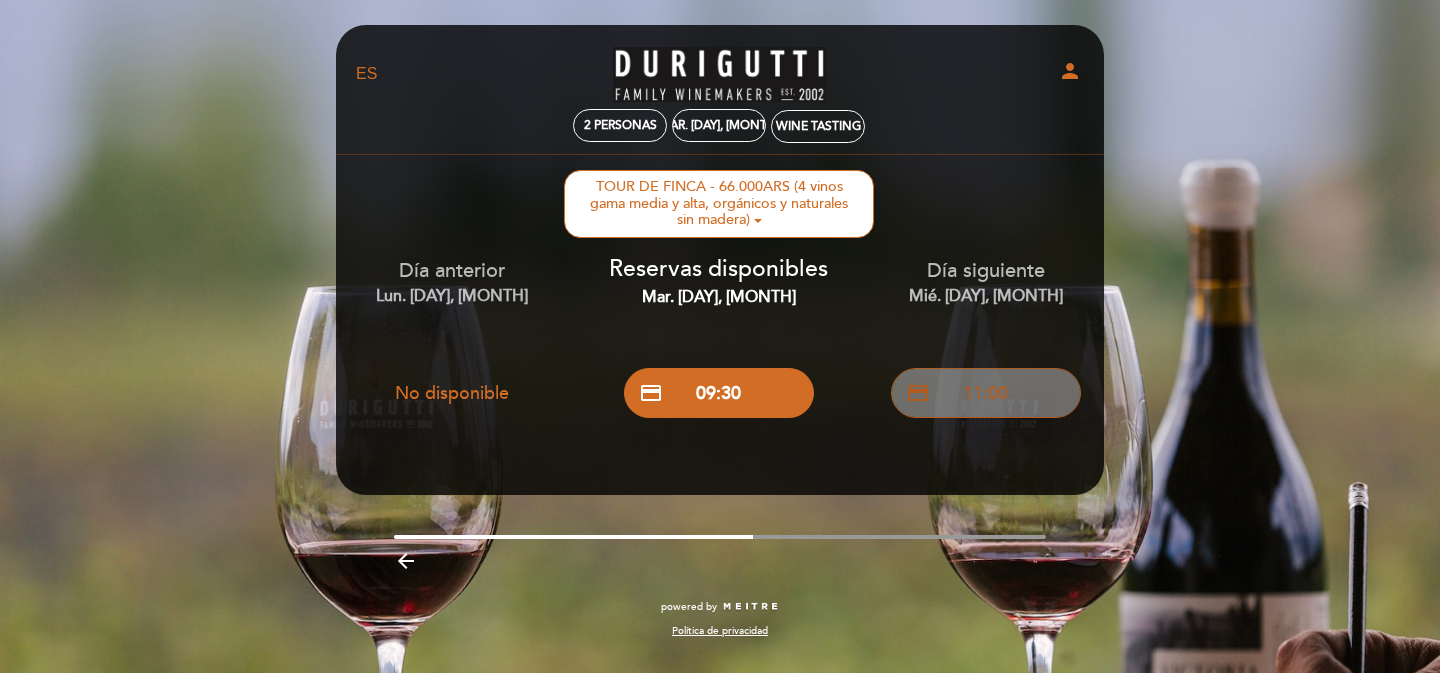 click on "credit_card
11:00" at bounding box center (986, 393) 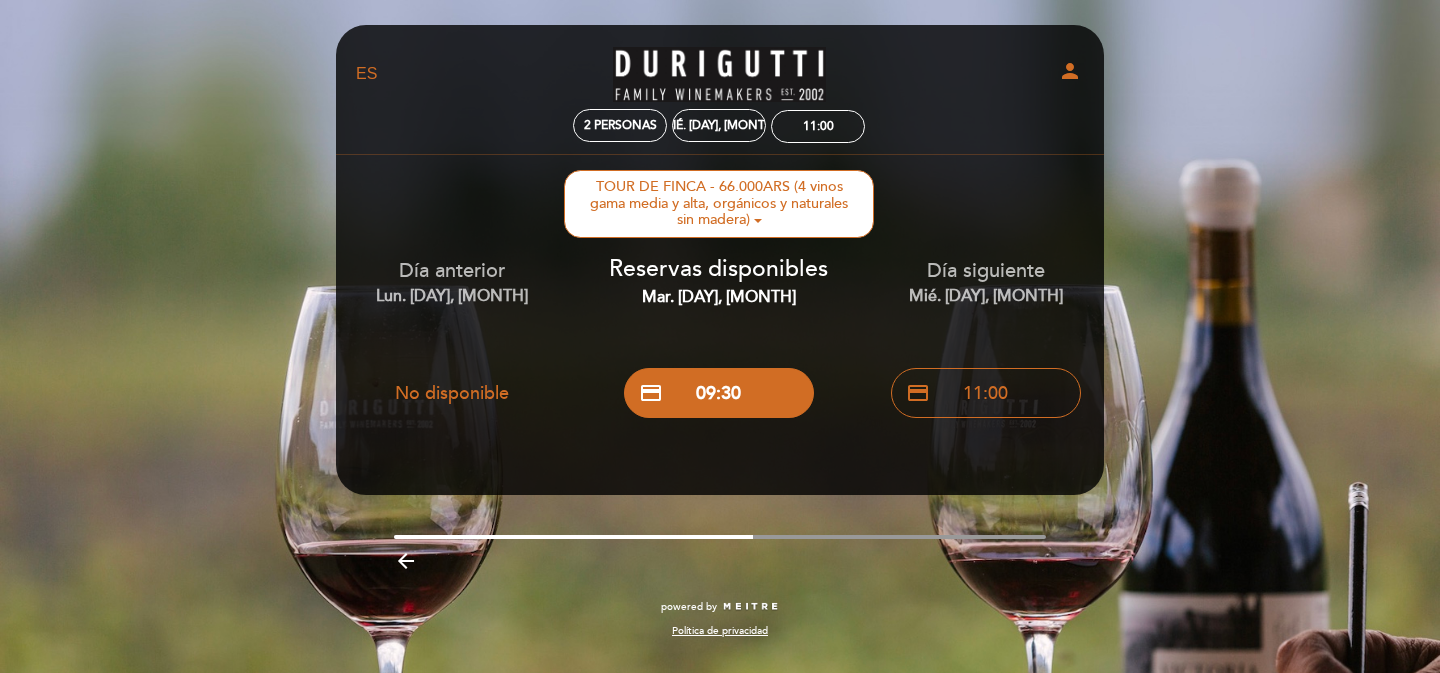 drag, startPoint x: 736, startPoint y: 541, endPoint x: 801, endPoint y: 537, distance: 65.12296 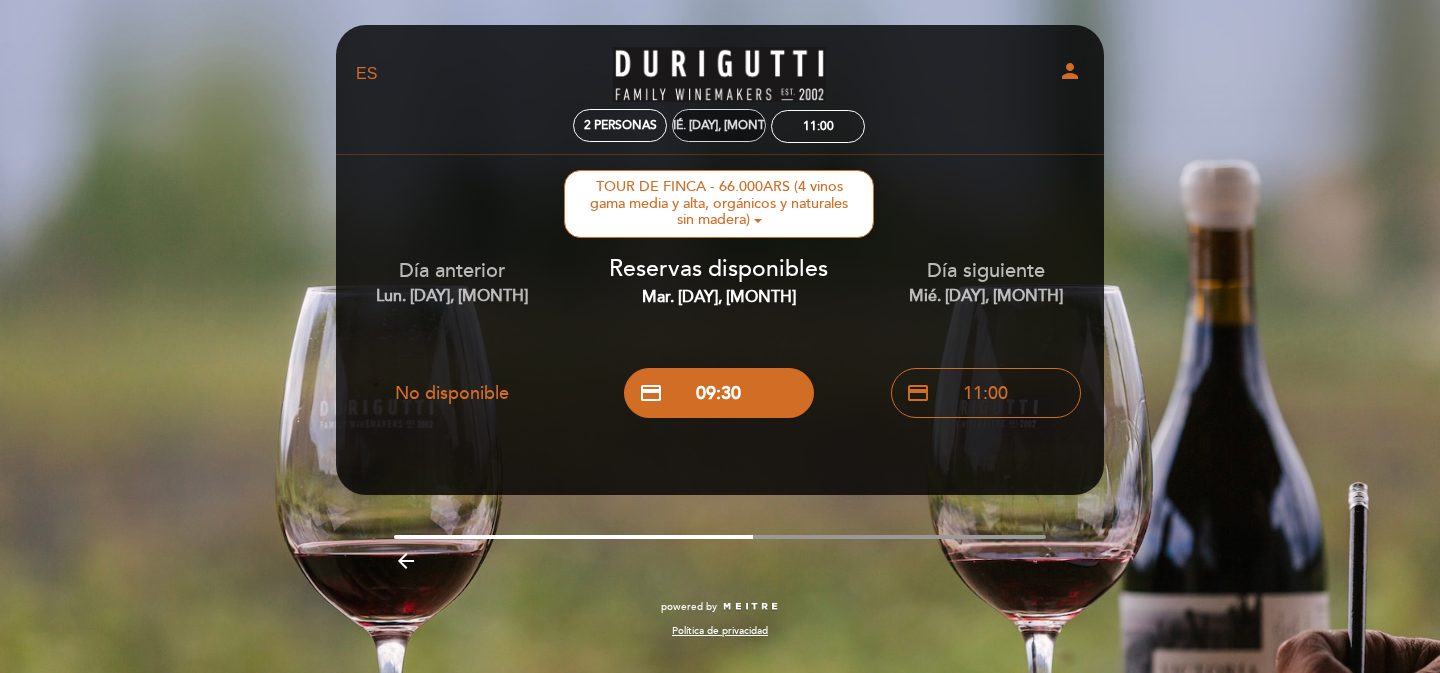 click on "mié.
[DAY],
[MONTH]" at bounding box center (719, 125) 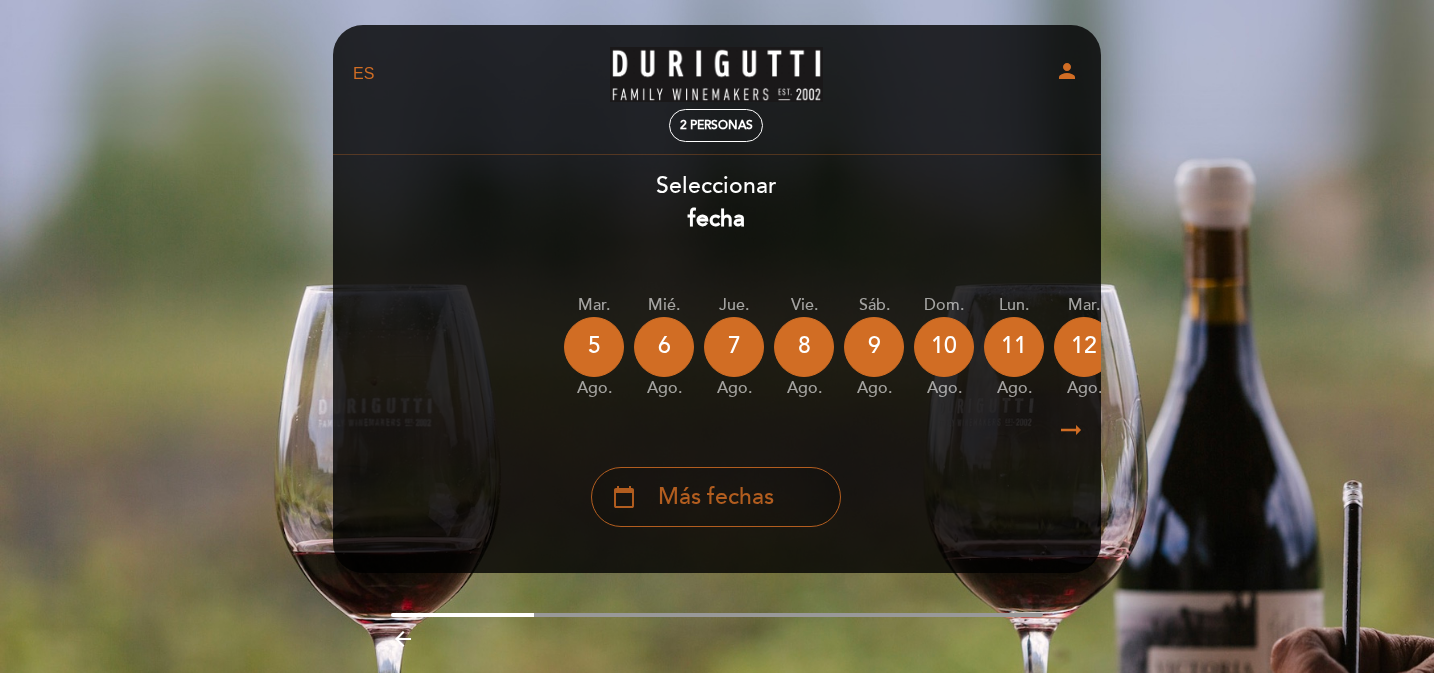 click on "calendar_today
Más fechas" at bounding box center (716, 497) 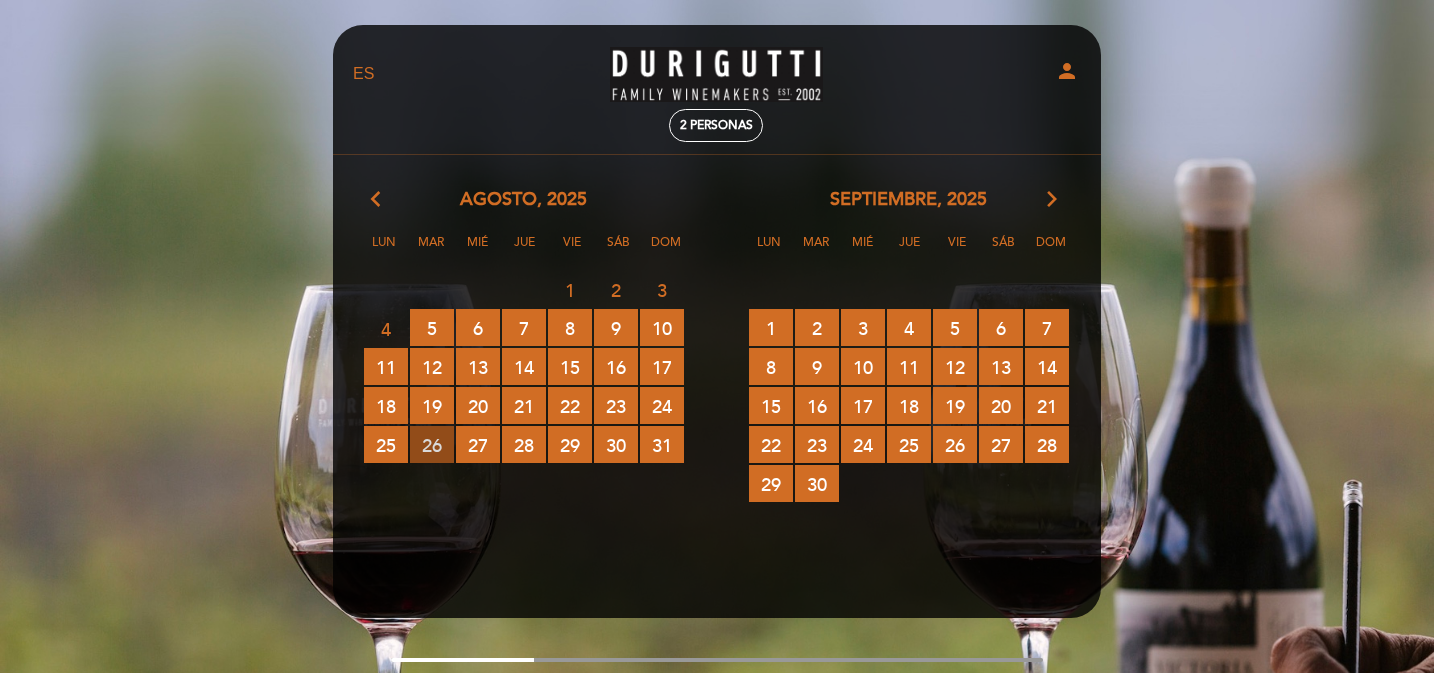 click on "26
RESERVAS DISPONIBLES" at bounding box center [432, 444] 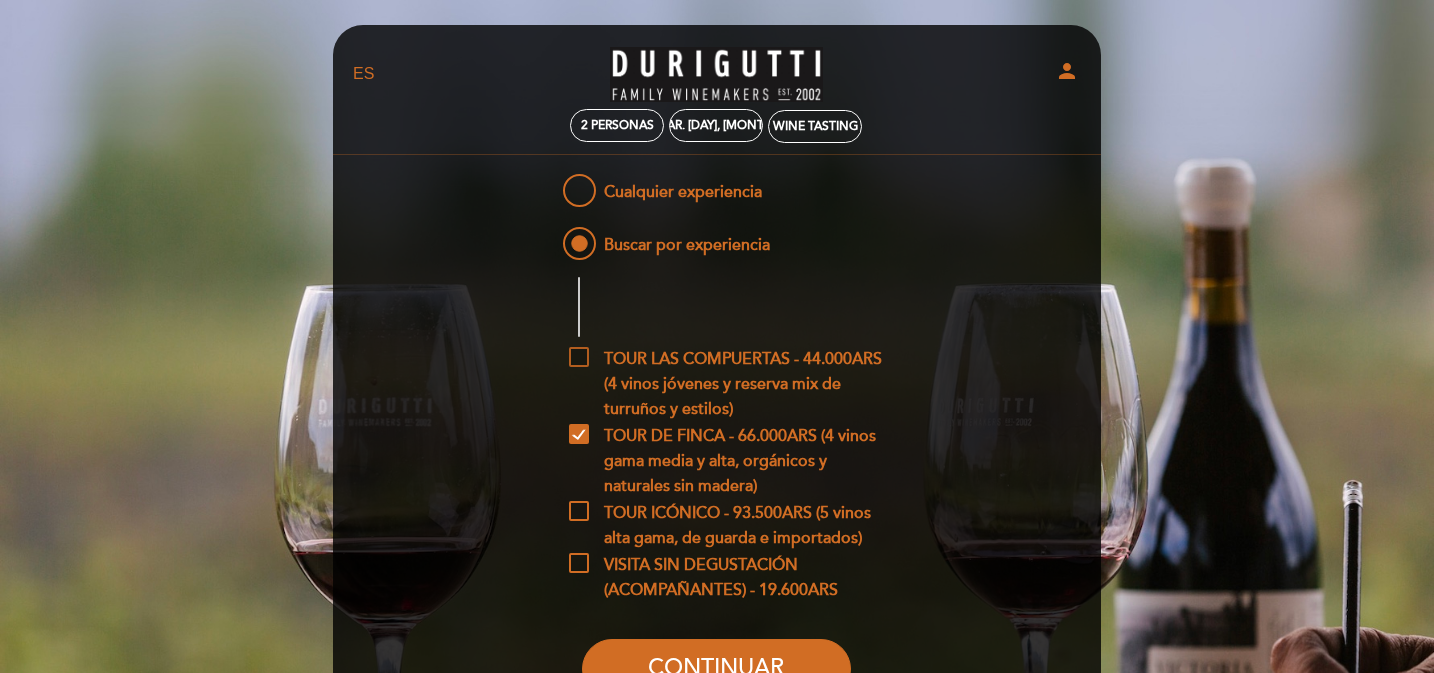 click on "TOUR LAS COMPUERTAS - 44.000ARS (4 vinos jóvenes y reserva mix de turruños y estilos)" at bounding box center (731, 359) 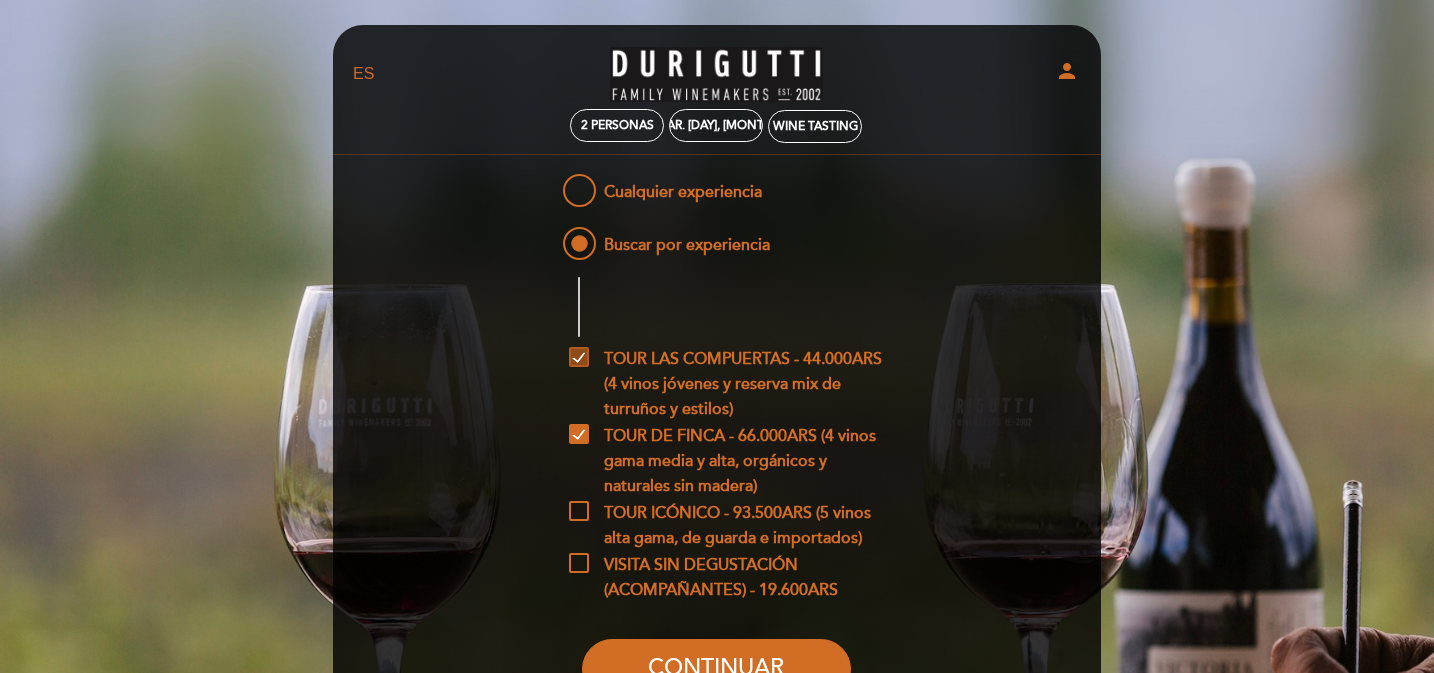checkbox on "true" 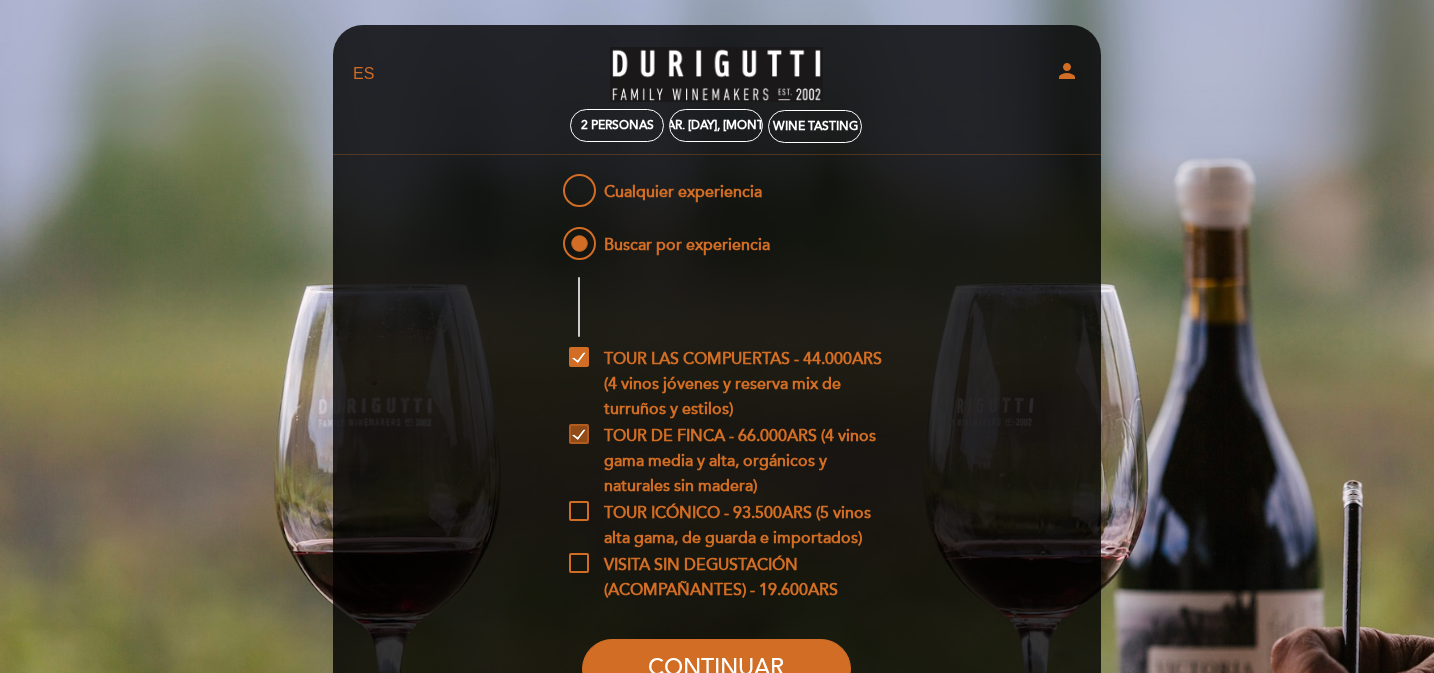 click on "TOUR DE FINCA - 66.000ARS (4 vinos gama media y alta, orgánicos y naturales sin madera)" at bounding box center (731, 436) 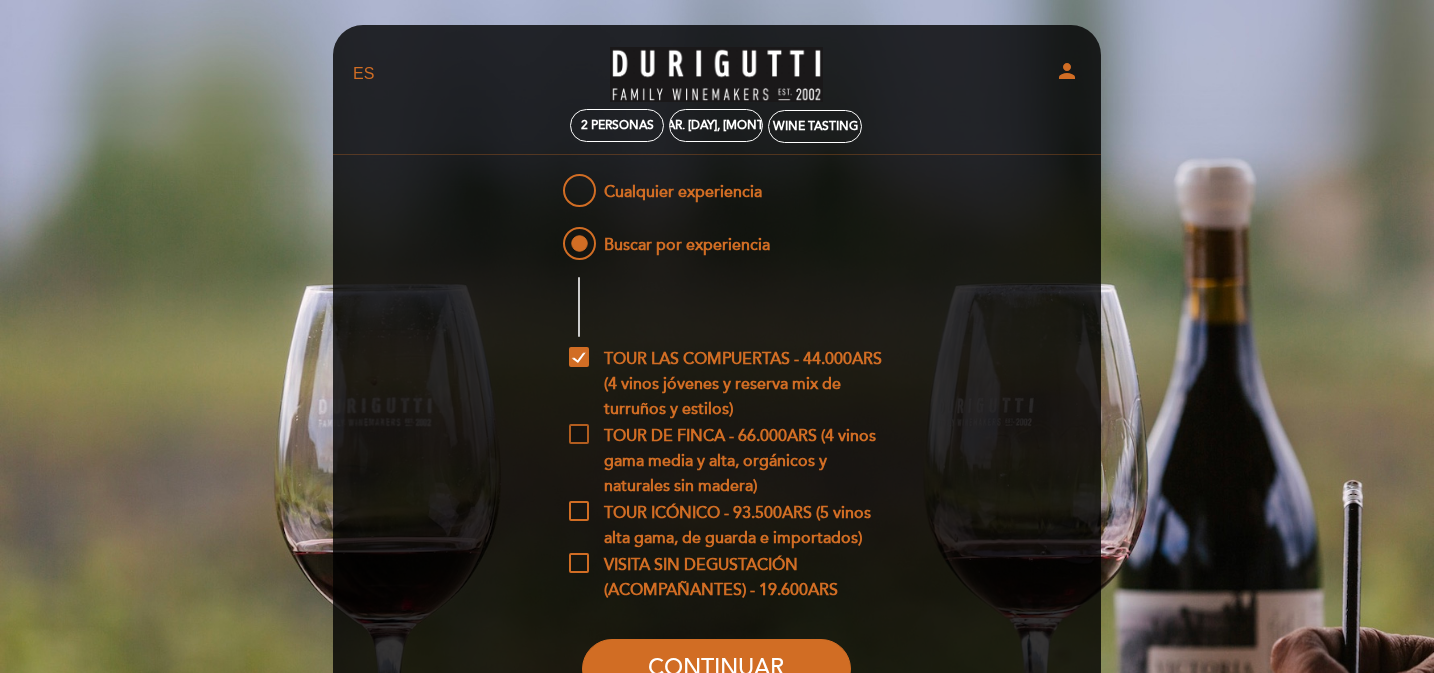 checkbox on "false" 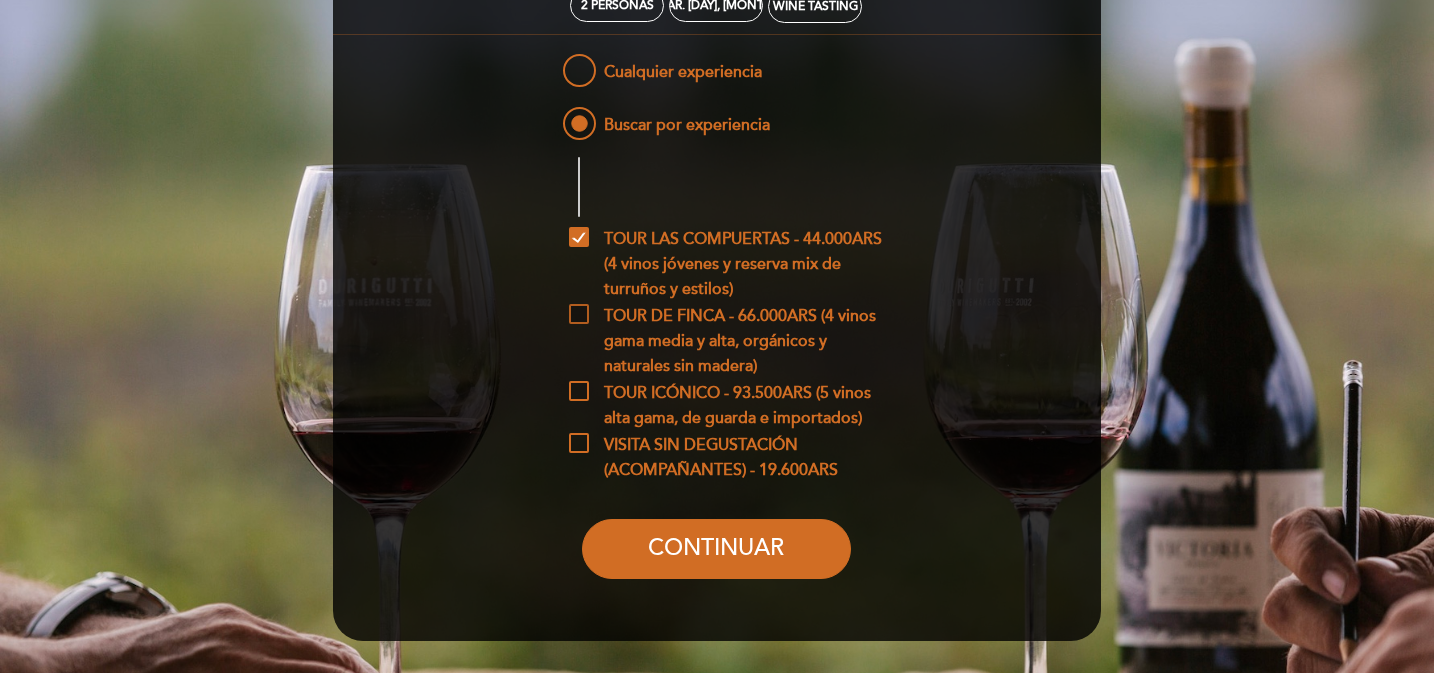 scroll, scrollTop: 254, scrollLeft: 0, axis: vertical 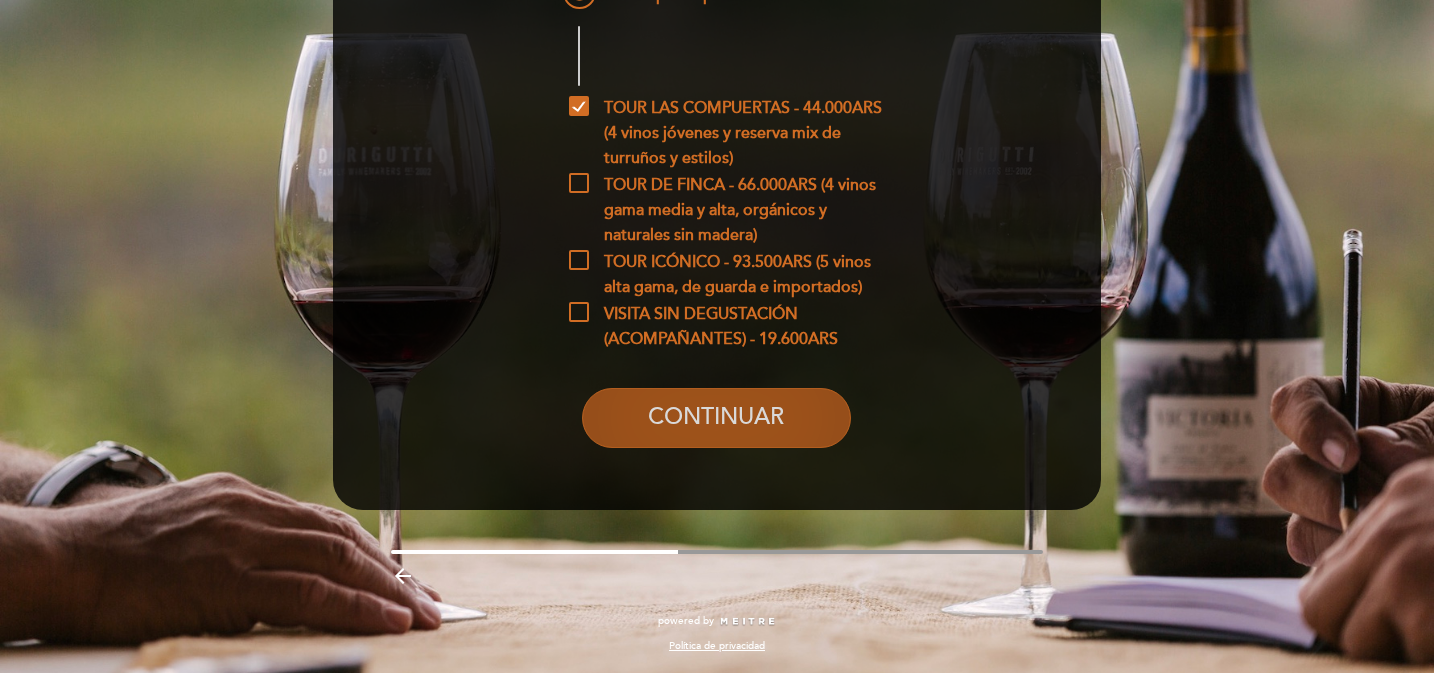 click on "CONTINUAR" at bounding box center (716, 418) 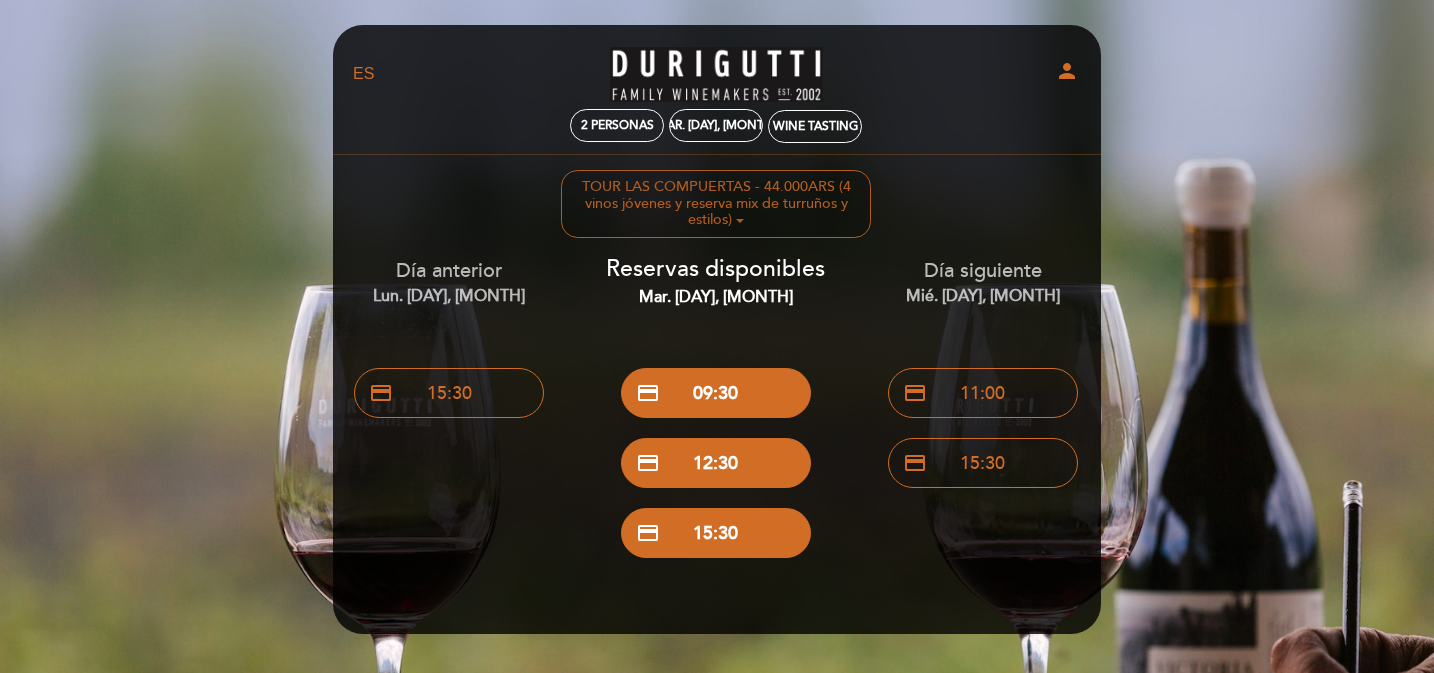 click on "Seleccionar experiencia
Experiencias preferidas: 1
TOURLAS COMPUERTAS - 44.000ARS (4 vinos jóvenes y reserva mix de turruños y estilos)" at bounding box center (716, 203) 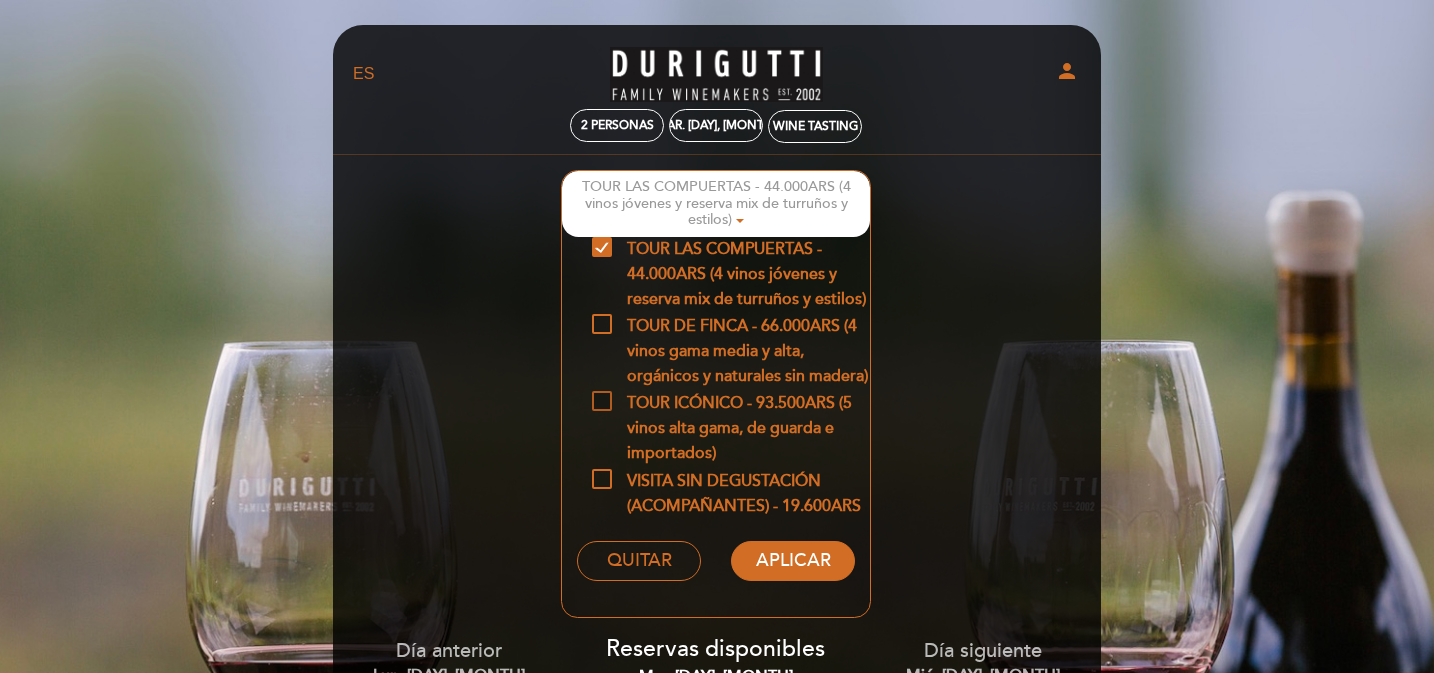 click on "TOUR ICÓNICO - 93.500ARS (5 vinos alta gama, de guarda e importados)" at bounding box center (731, 403) 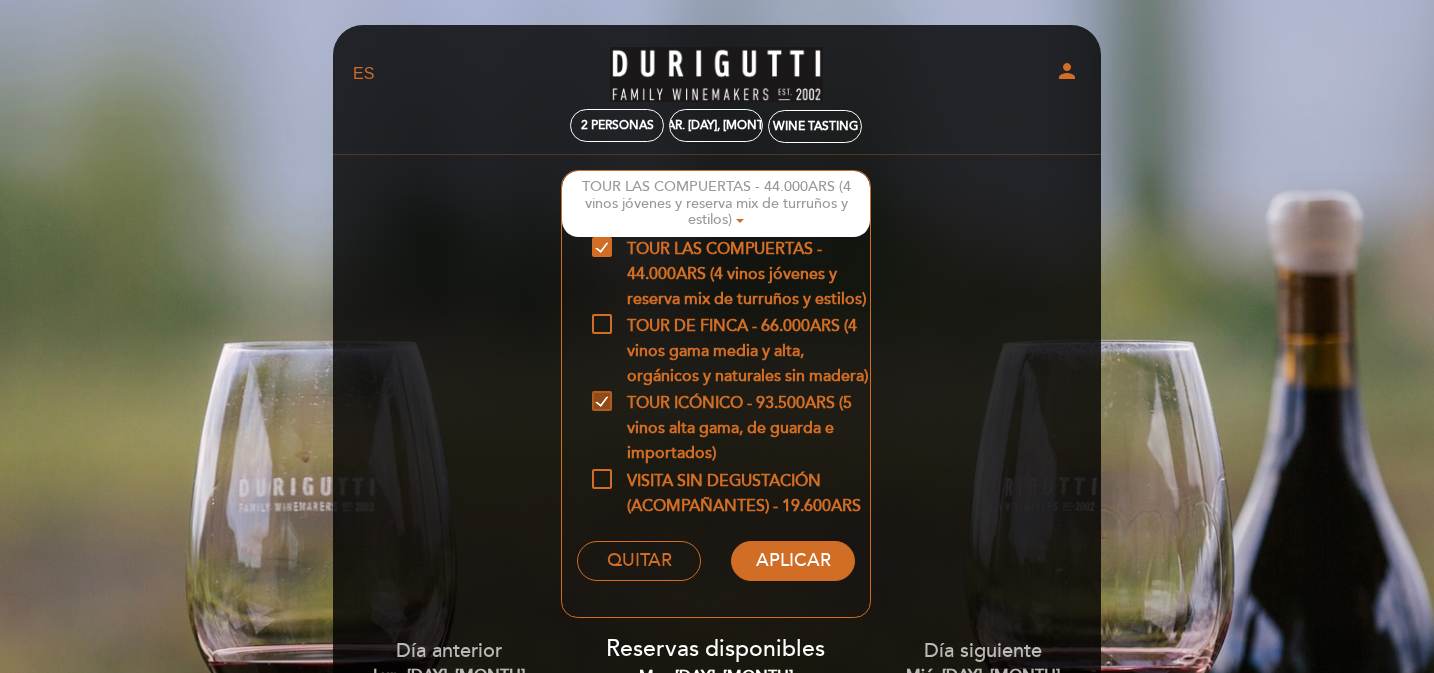 checkbox on "true" 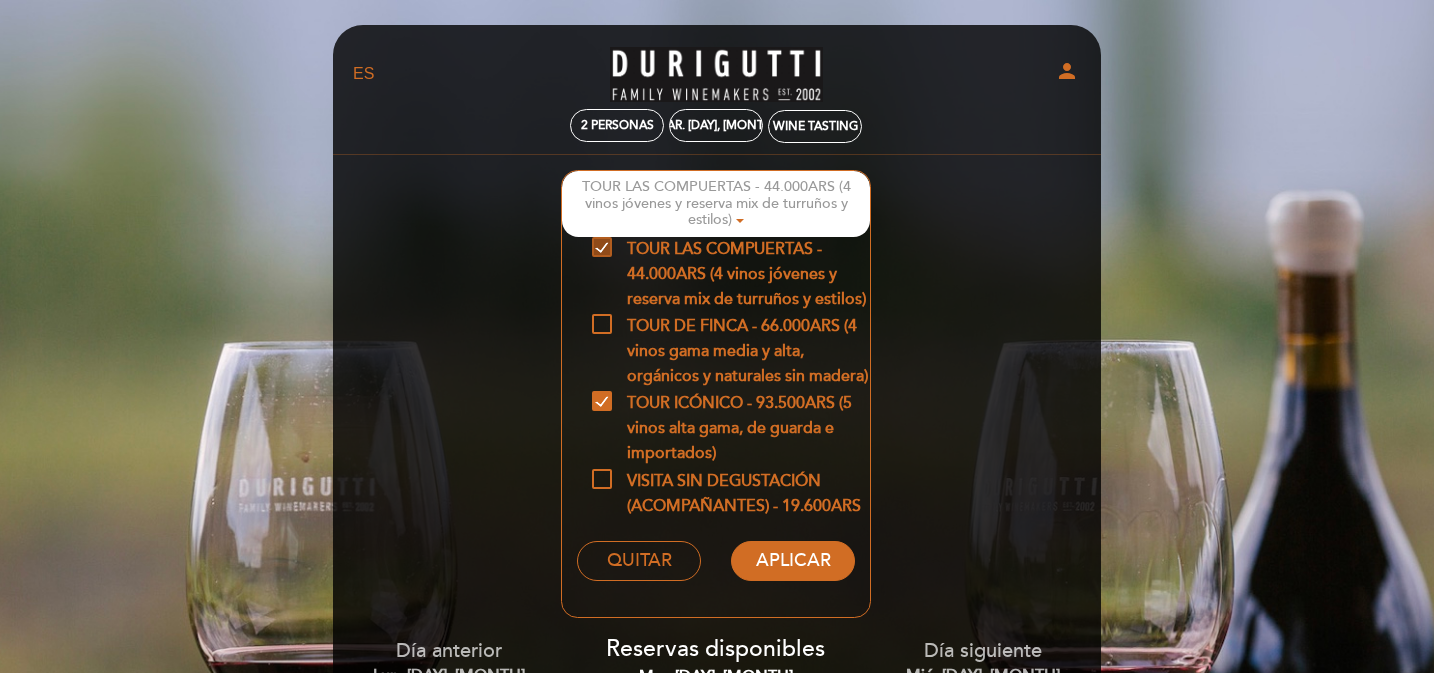 click on "TOUR LAS COMPUERTAS - 44.000ARS (4 vinos jóvenes y reserva mix de turruños y estilos)" at bounding box center (731, 249) 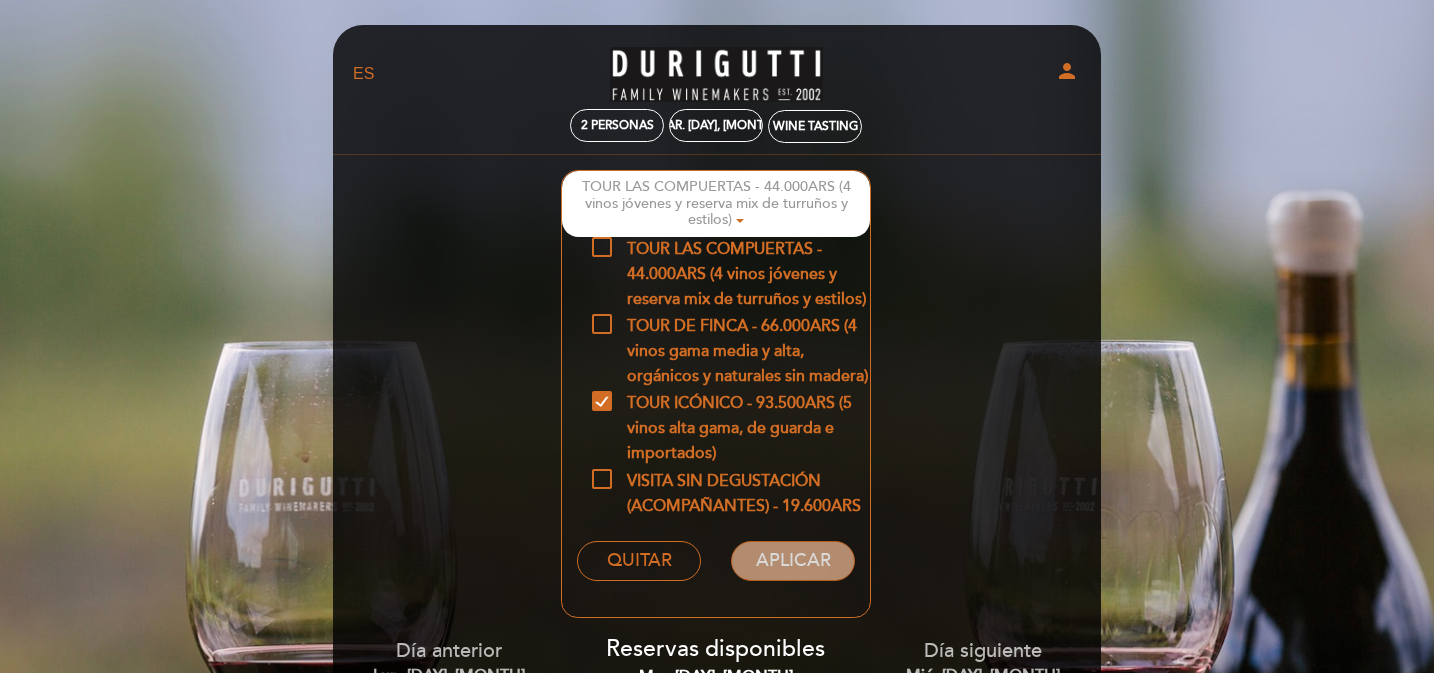 click on "APLICAR" at bounding box center [792, 561] 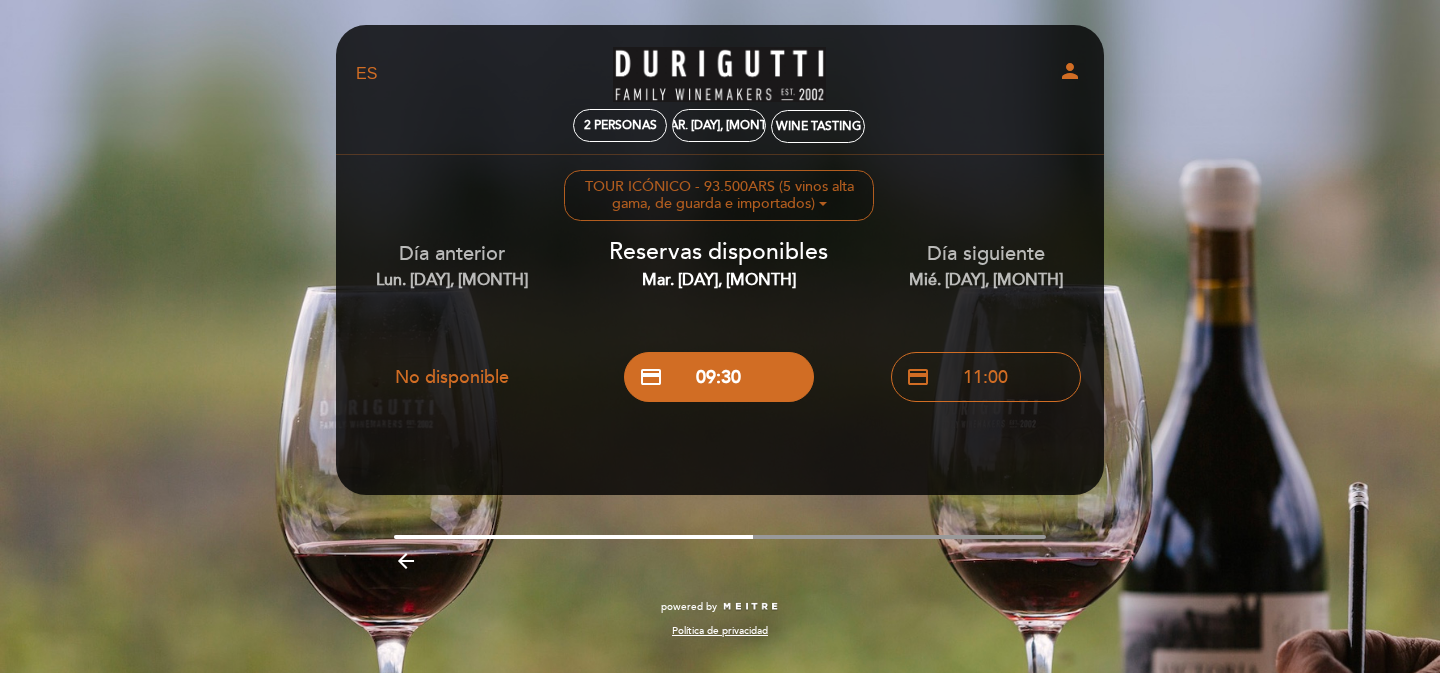 click on "TOUR ICÓNICO - 93.500ARS (5 vinos alta gama, de guarda e importados)" at bounding box center (719, 195) 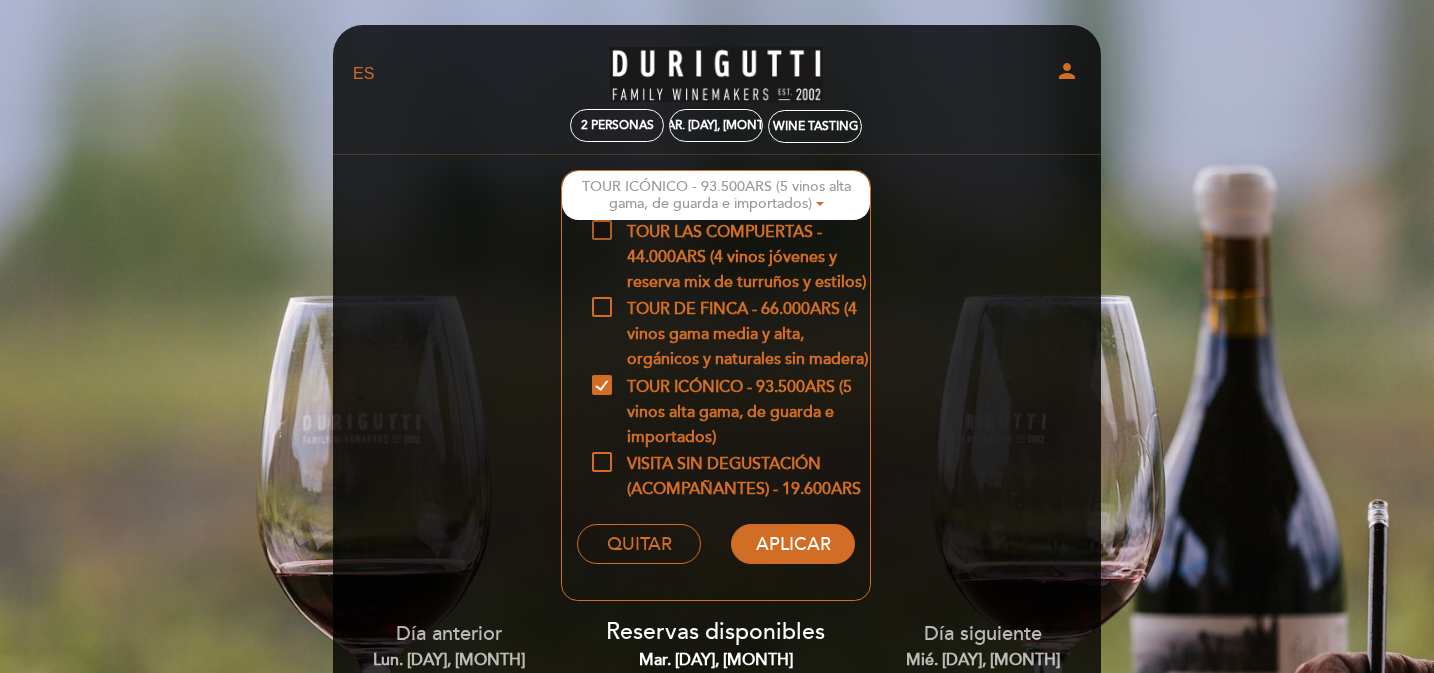 click on "TOUR LAS COMPUERTAS - 44.000ARS (4 vinos jóvenes y reserva mix de turruños y estilos)" at bounding box center [731, 232] 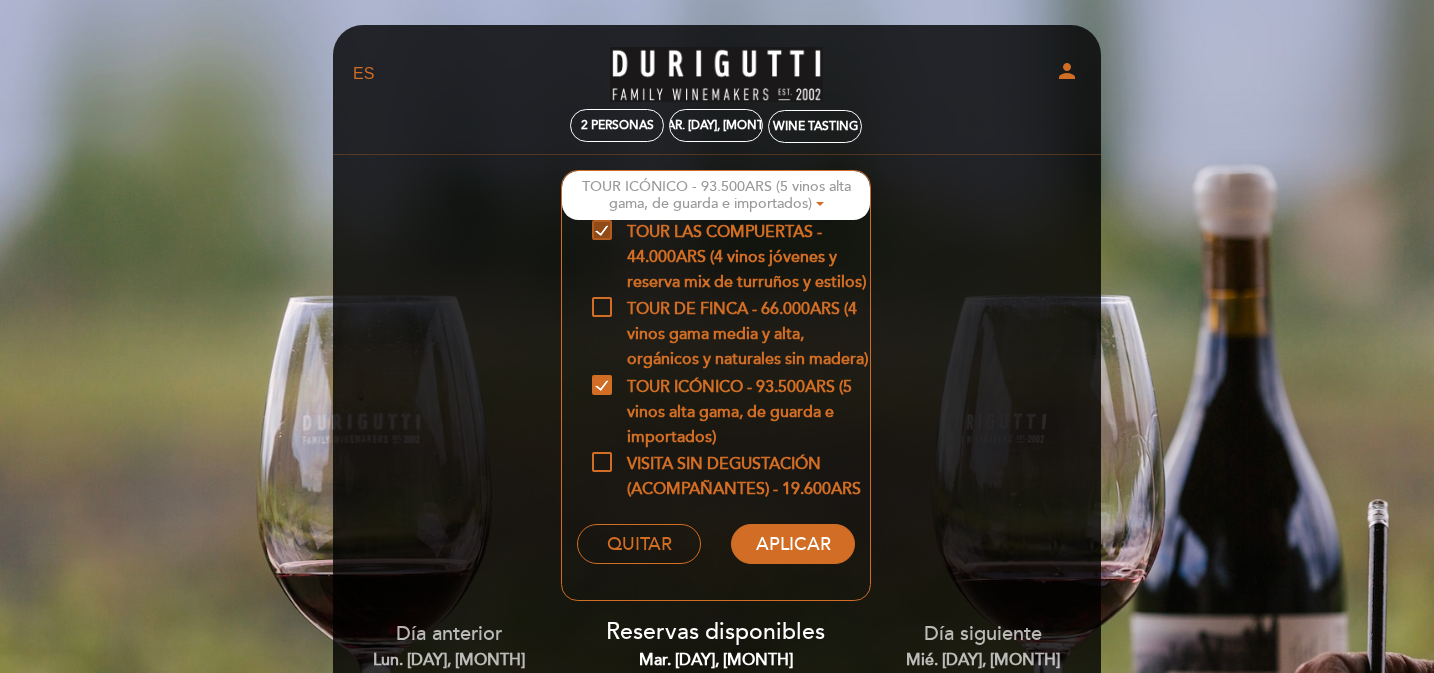 checkbox on "true" 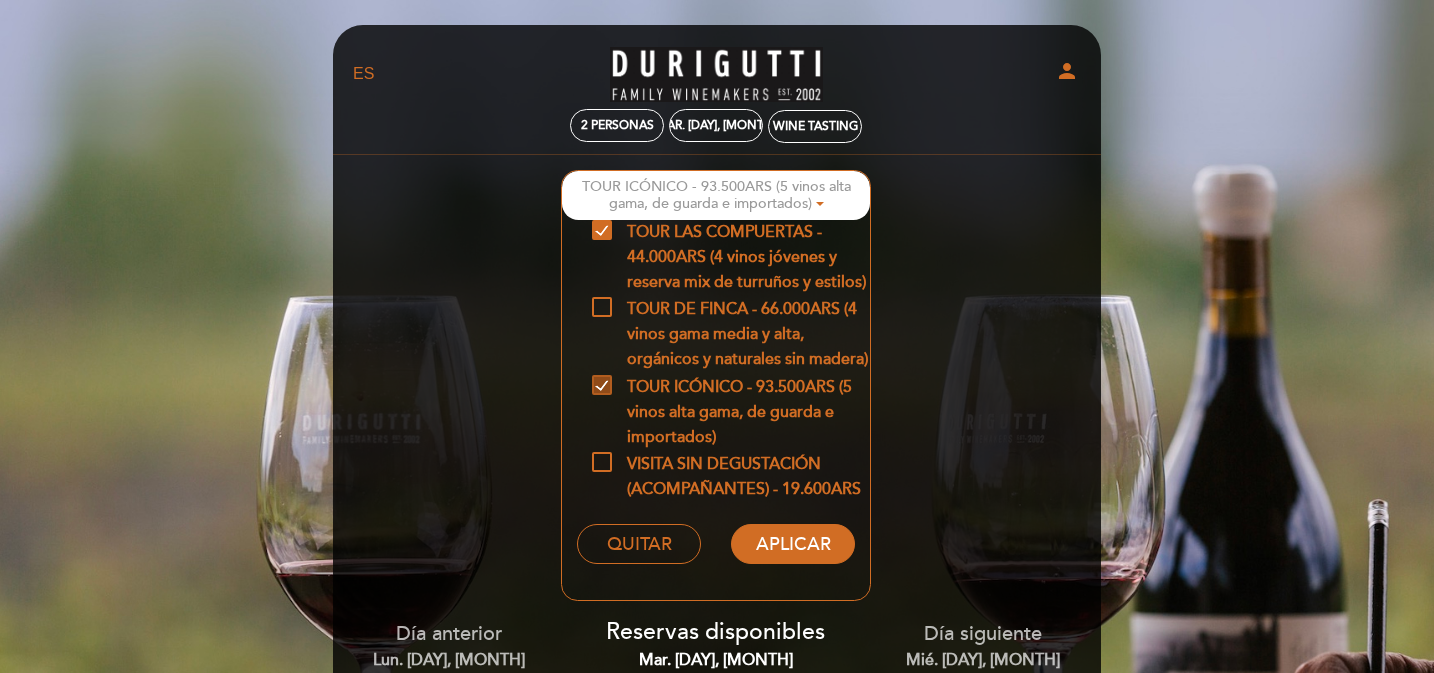 click on "TOUR ICÓNICO - 93.500ARS (5 vinos alta gama, de guarda e importados)" at bounding box center (731, 387) 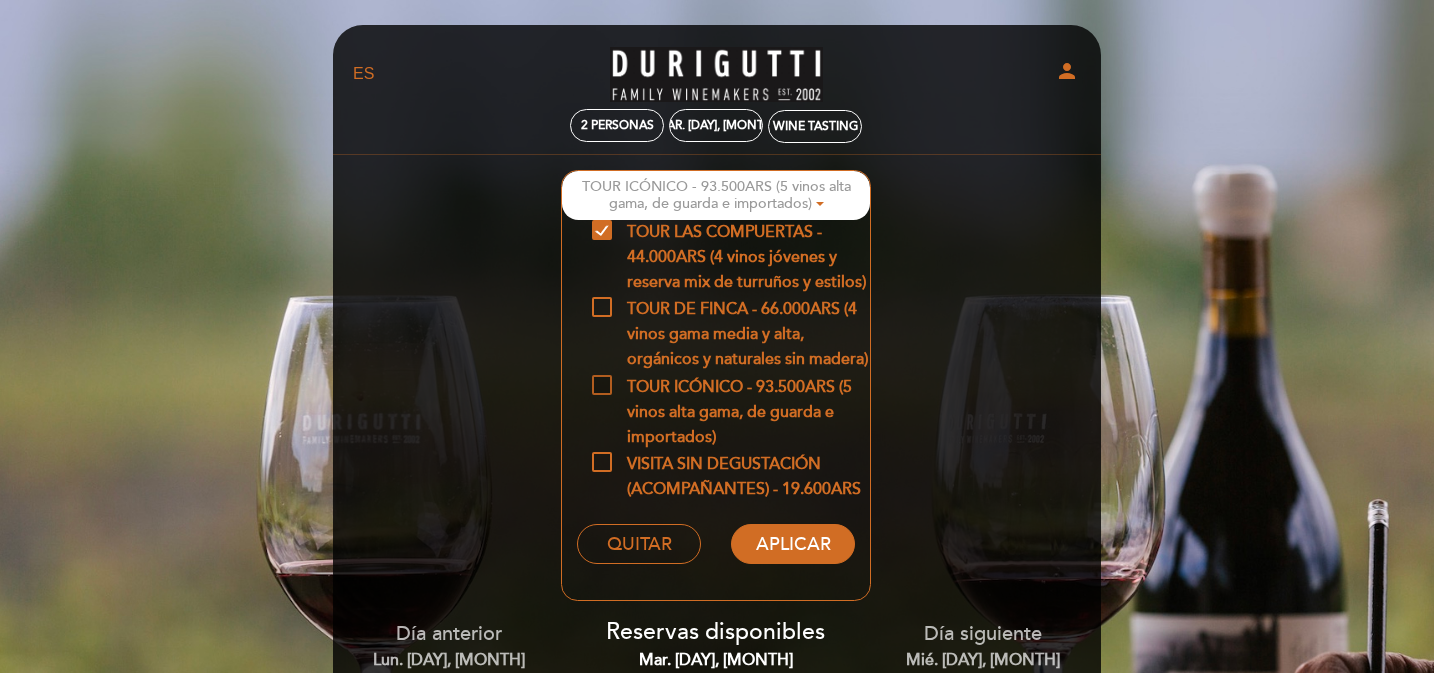 checkbox on "false" 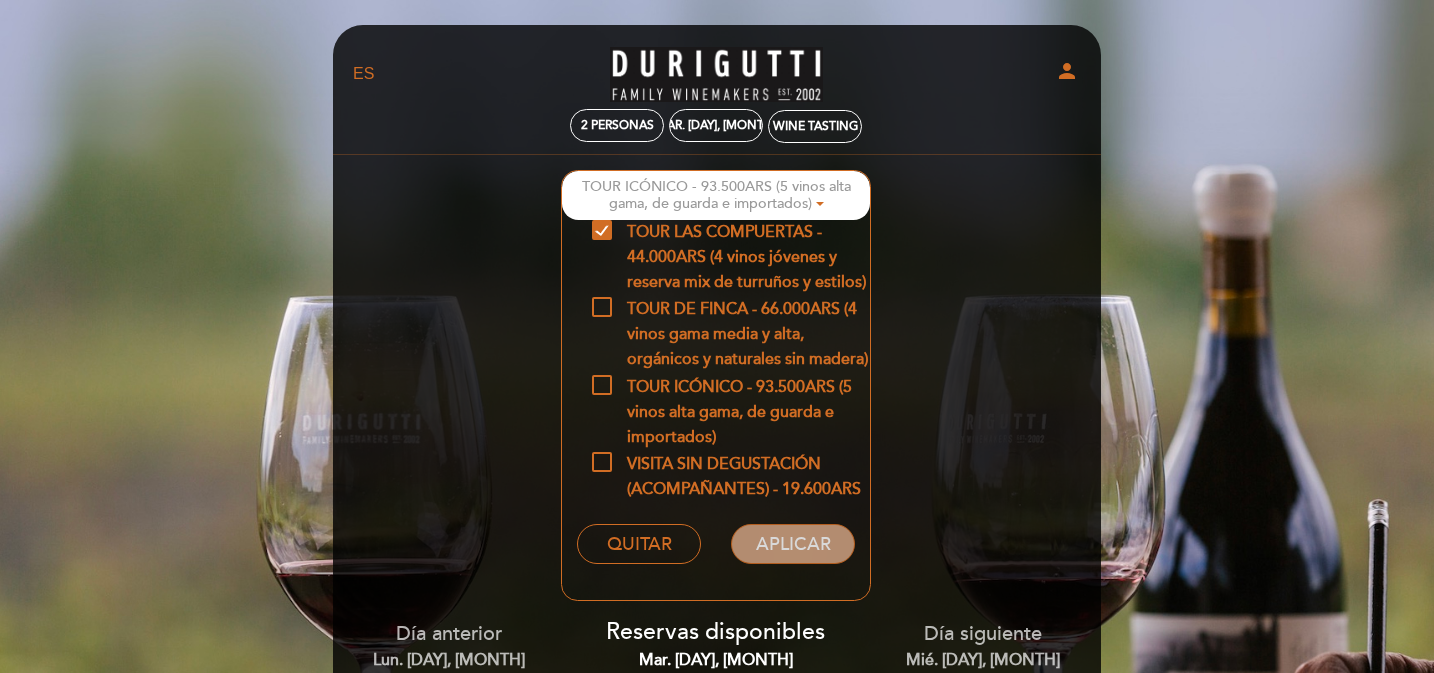 click on "APLICAR" at bounding box center [792, 544] 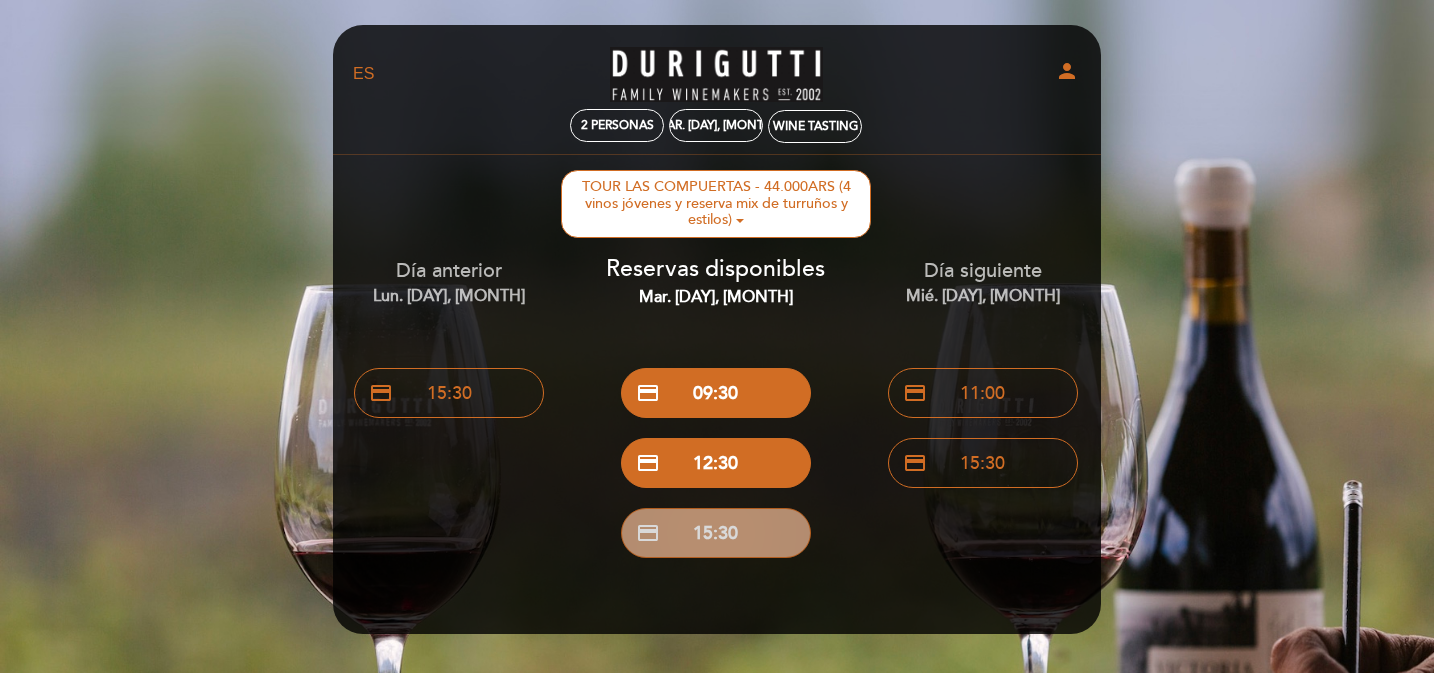 click on "credit_card
15:30" at bounding box center [716, 533] 